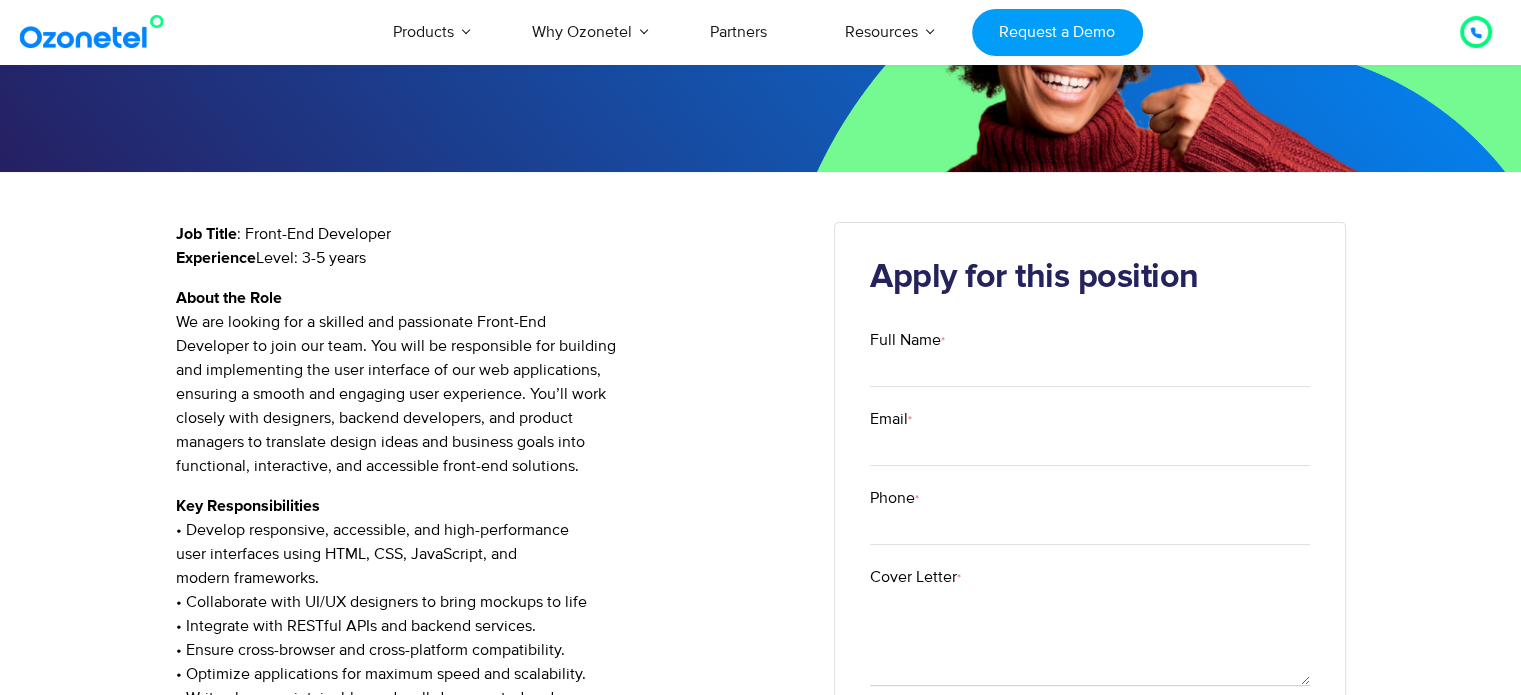 scroll, scrollTop: 200, scrollLeft: 0, axis: vertical 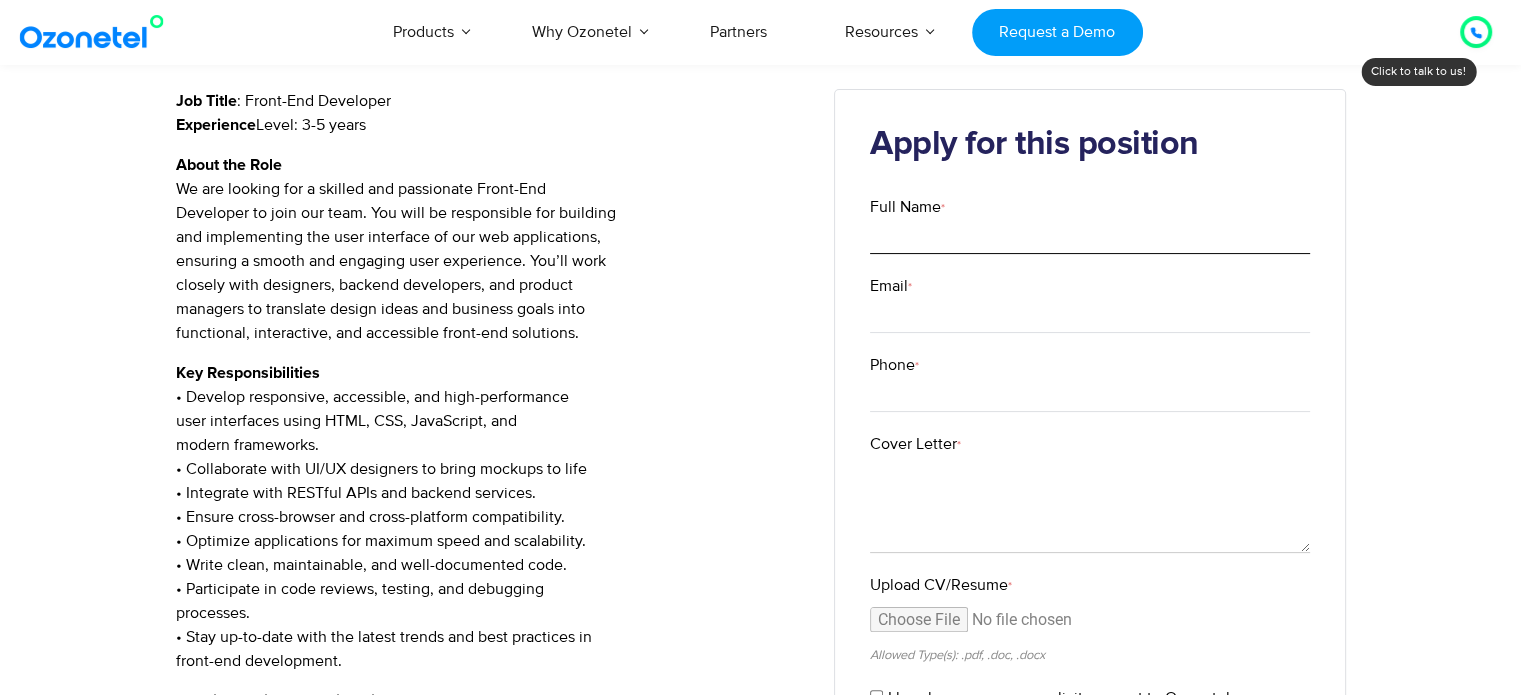 click on "Full Name  *" at bounding box center [1090, 236] 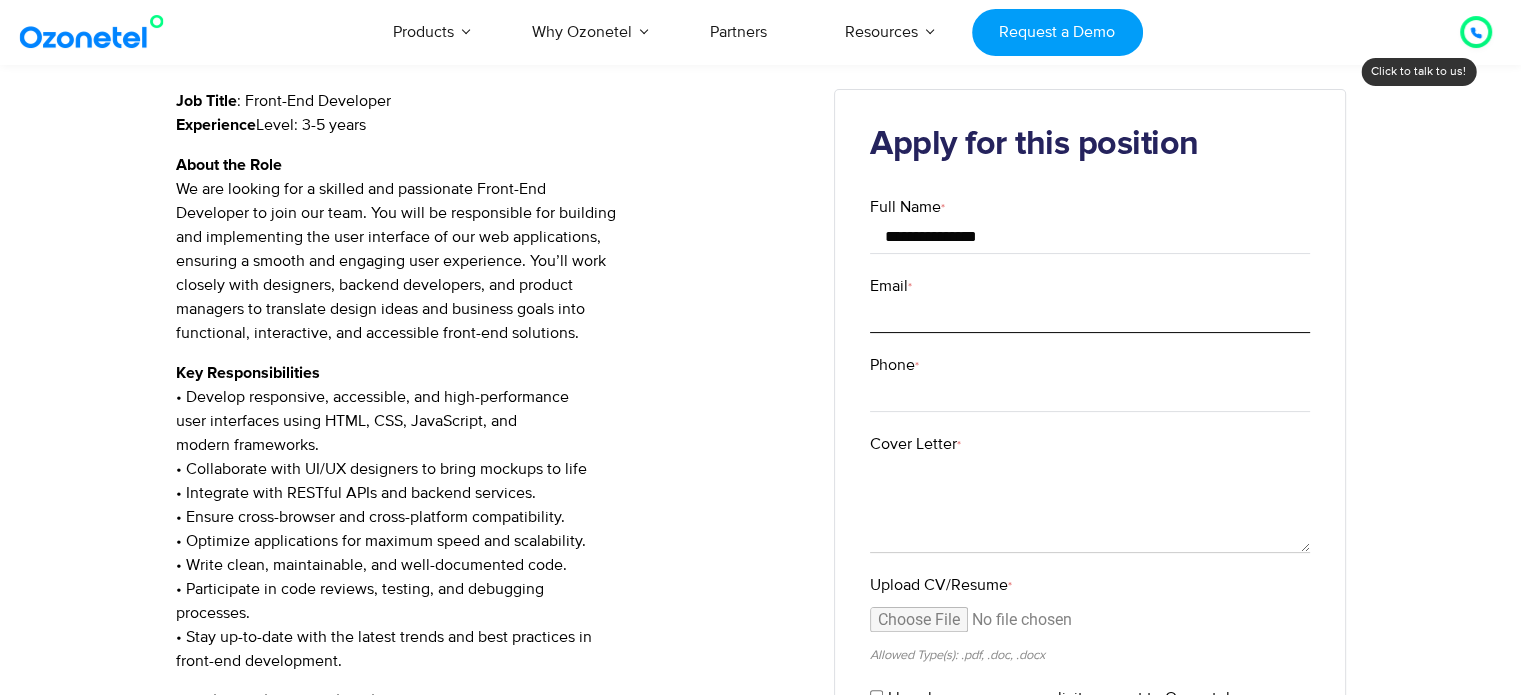 click on "Email  *" at bounding box center [1090, 315] 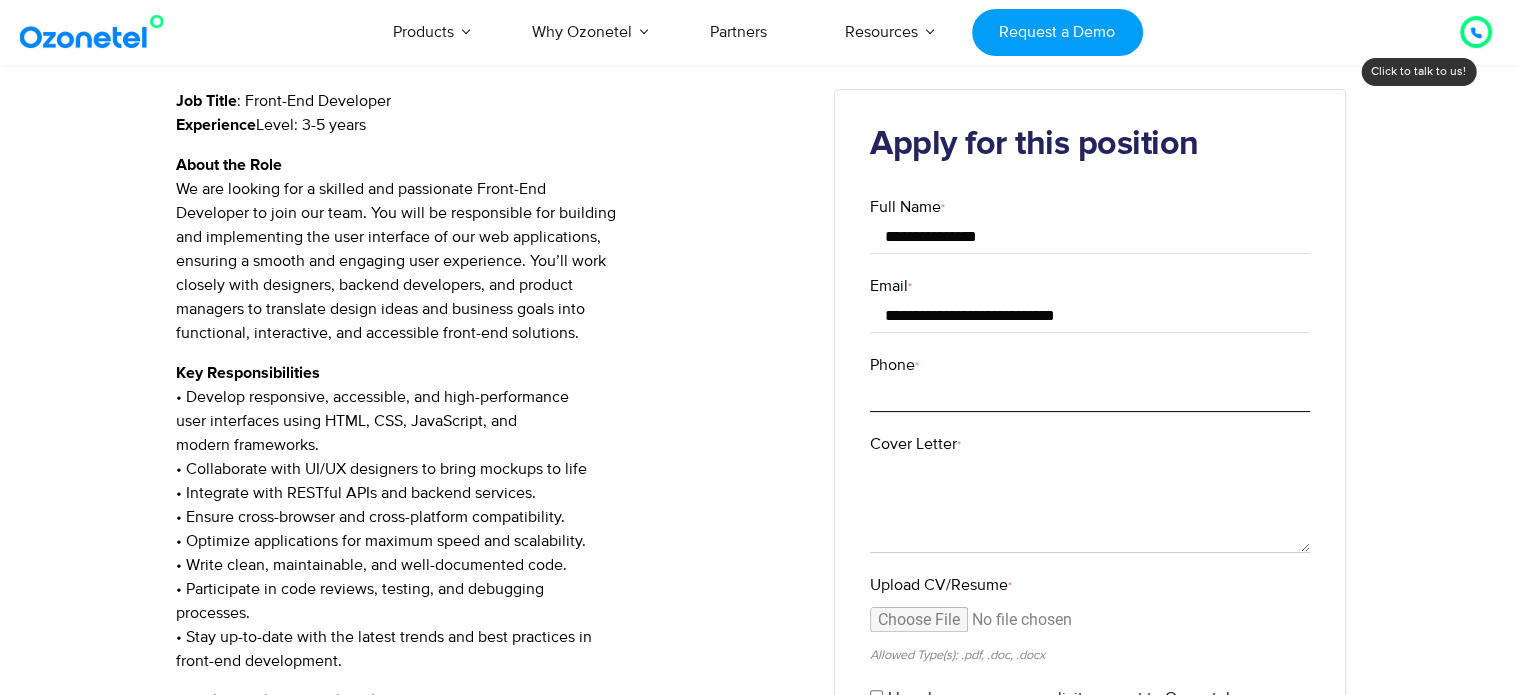click on "Phone  *" at bounding box center [1090, 394] 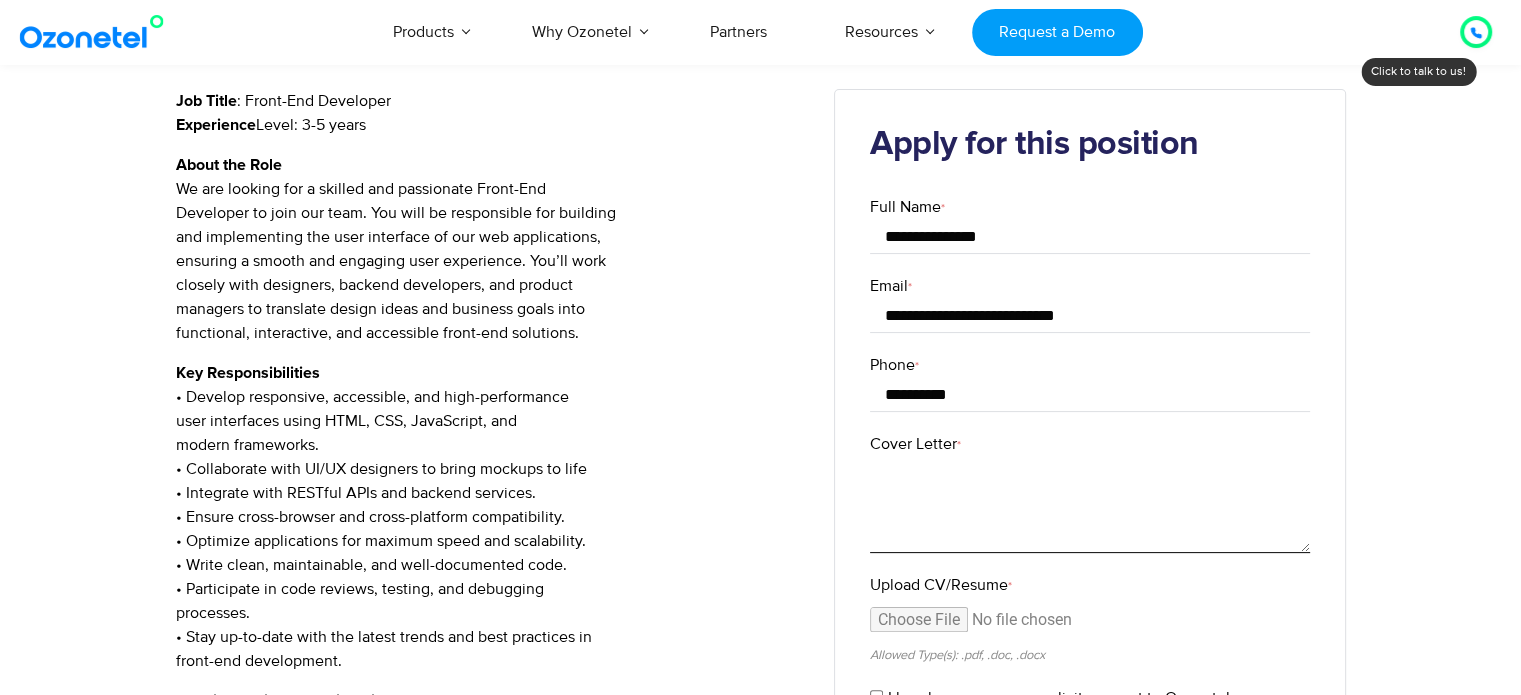 click on "Cover Letter  *" at bounding box center [1090, 504] 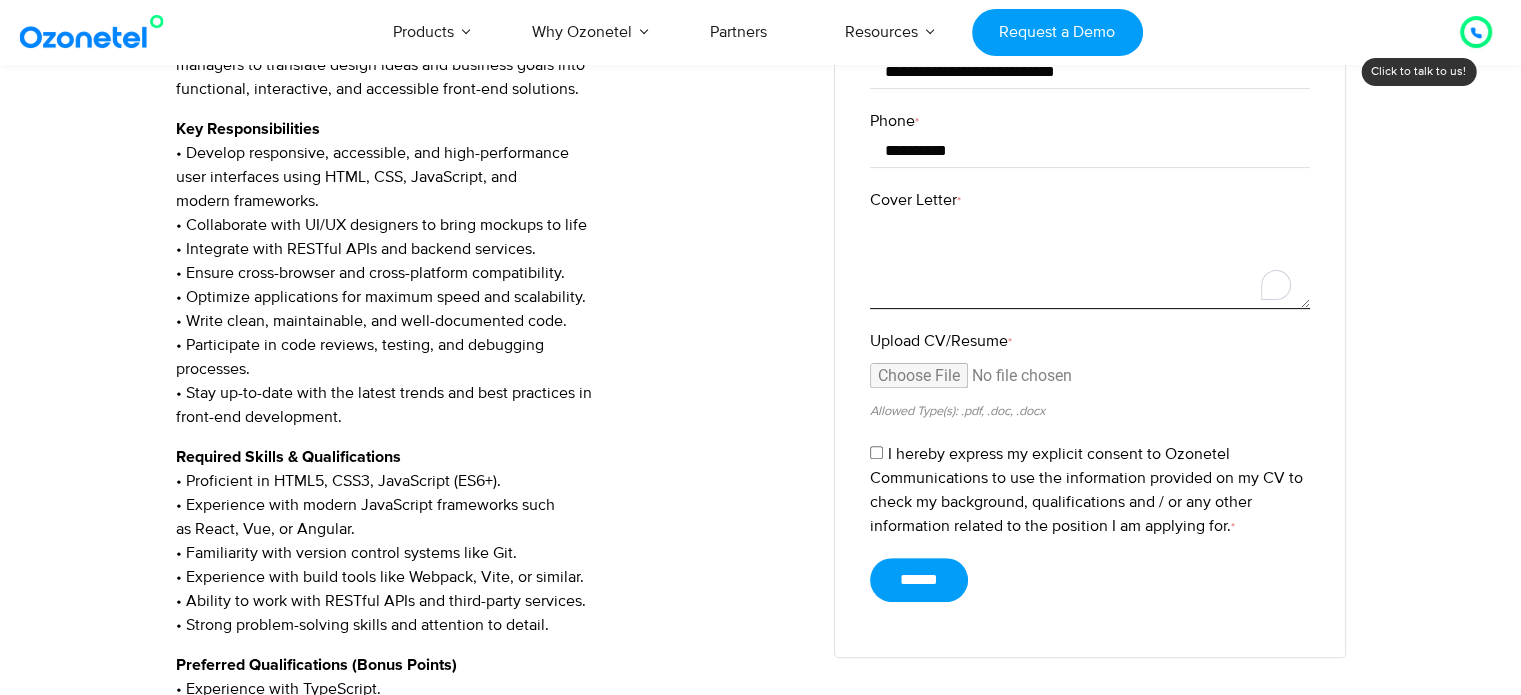 scroll, scrollTop: 666, scrollLeft: 0, axis: vertical 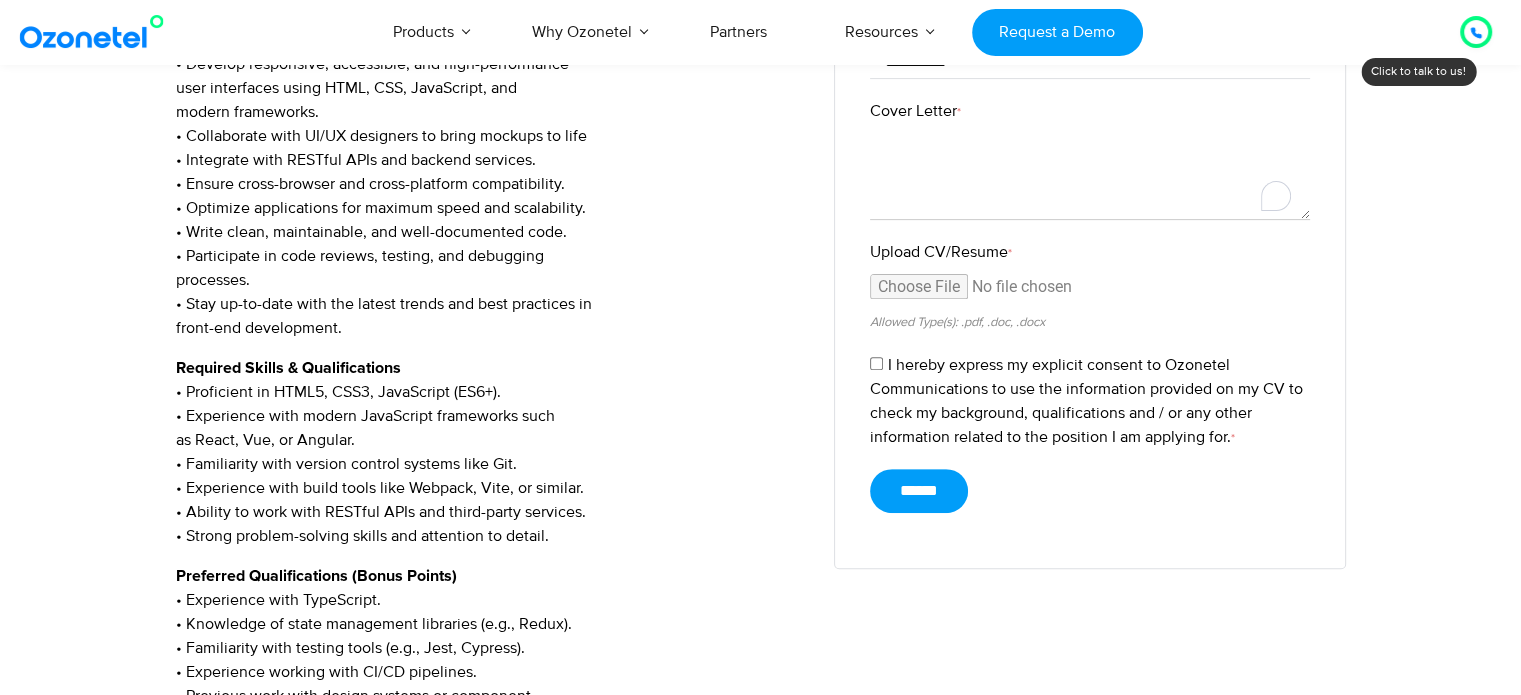 click on "Upload CV/Resume  *" at bounding box center (1090, 291) 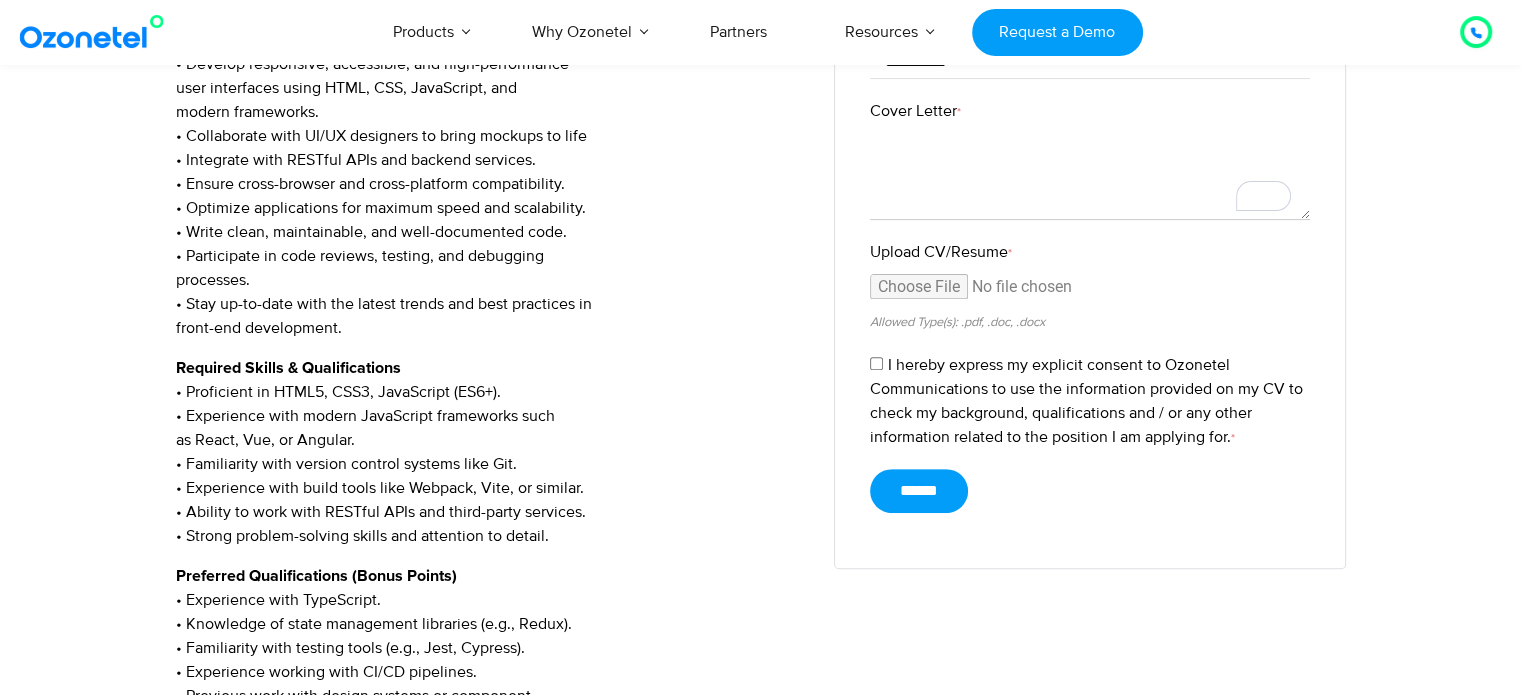 type on "**********" 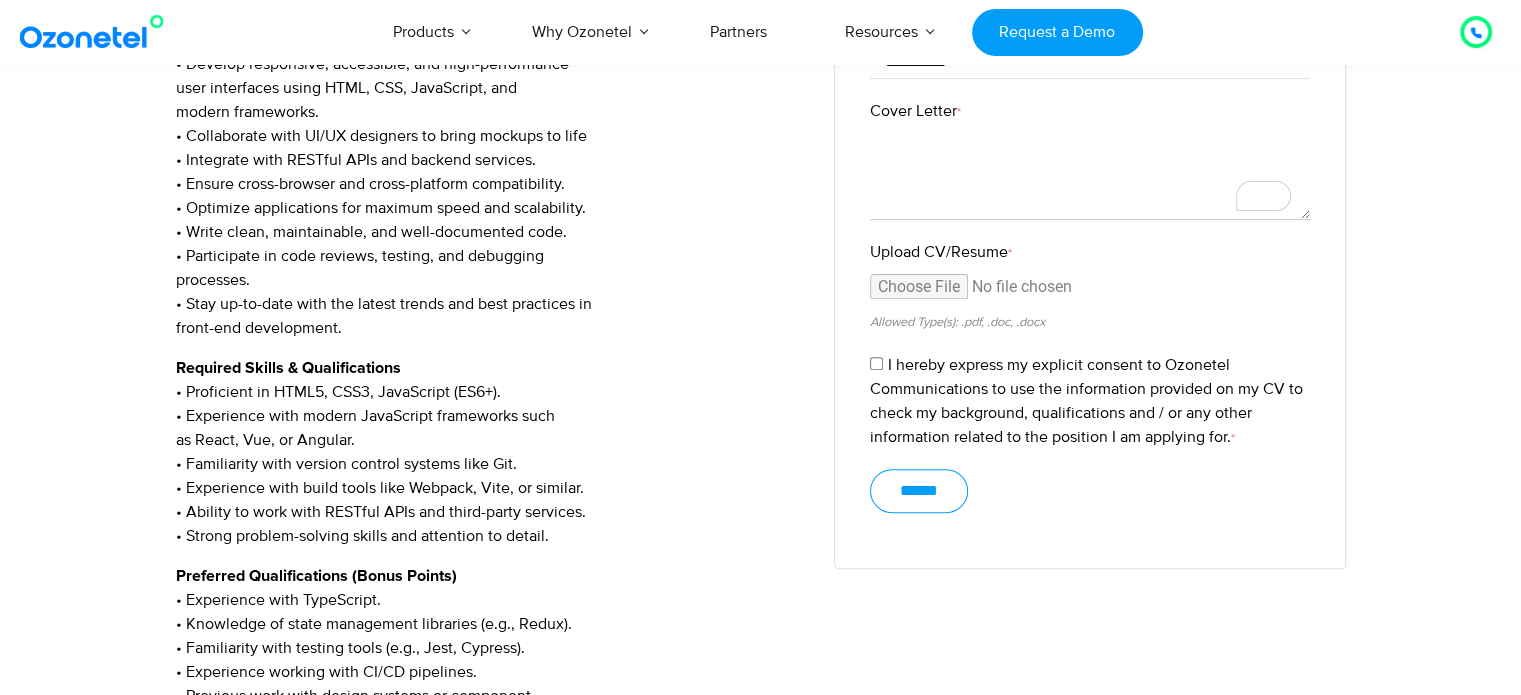 click on "******" at bounding box center (919, 491) 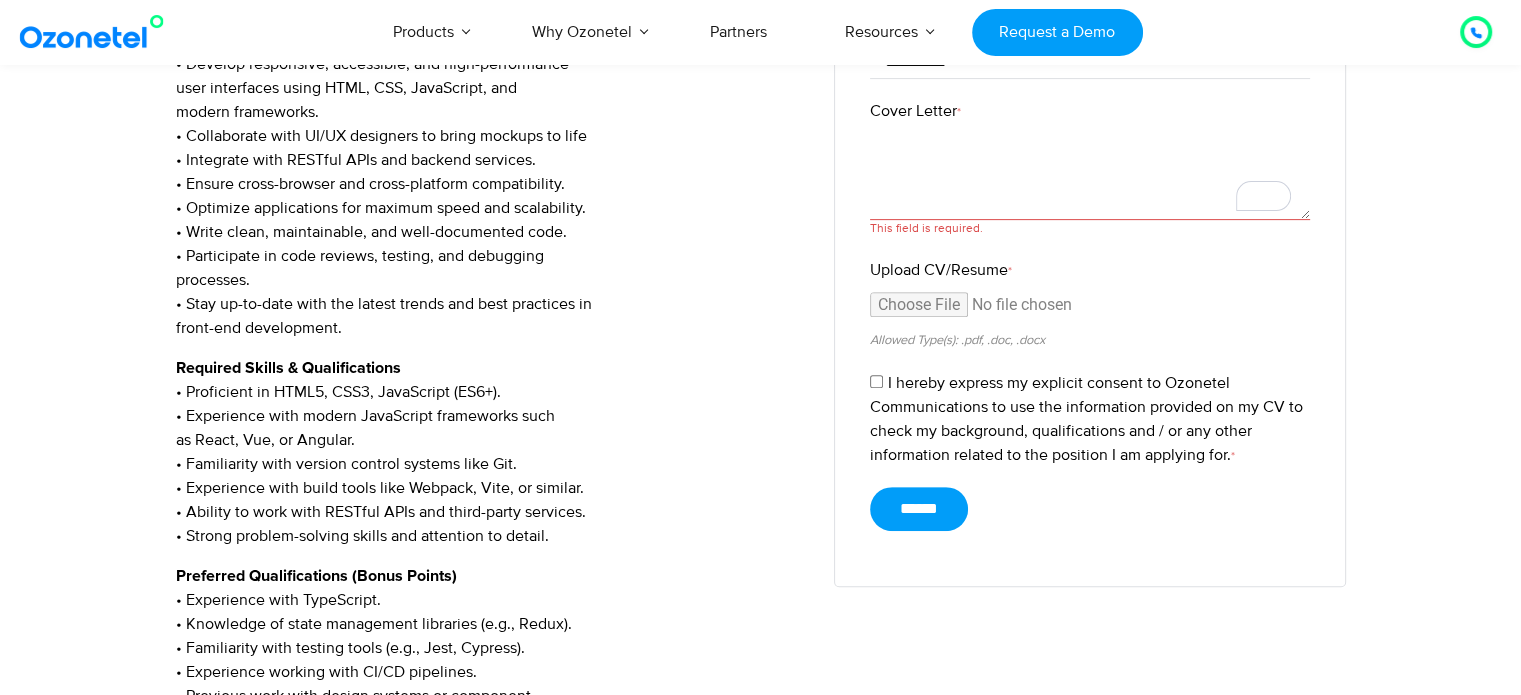 click on "Upload CV/Resume  *" at bounding box center (1090, 270) 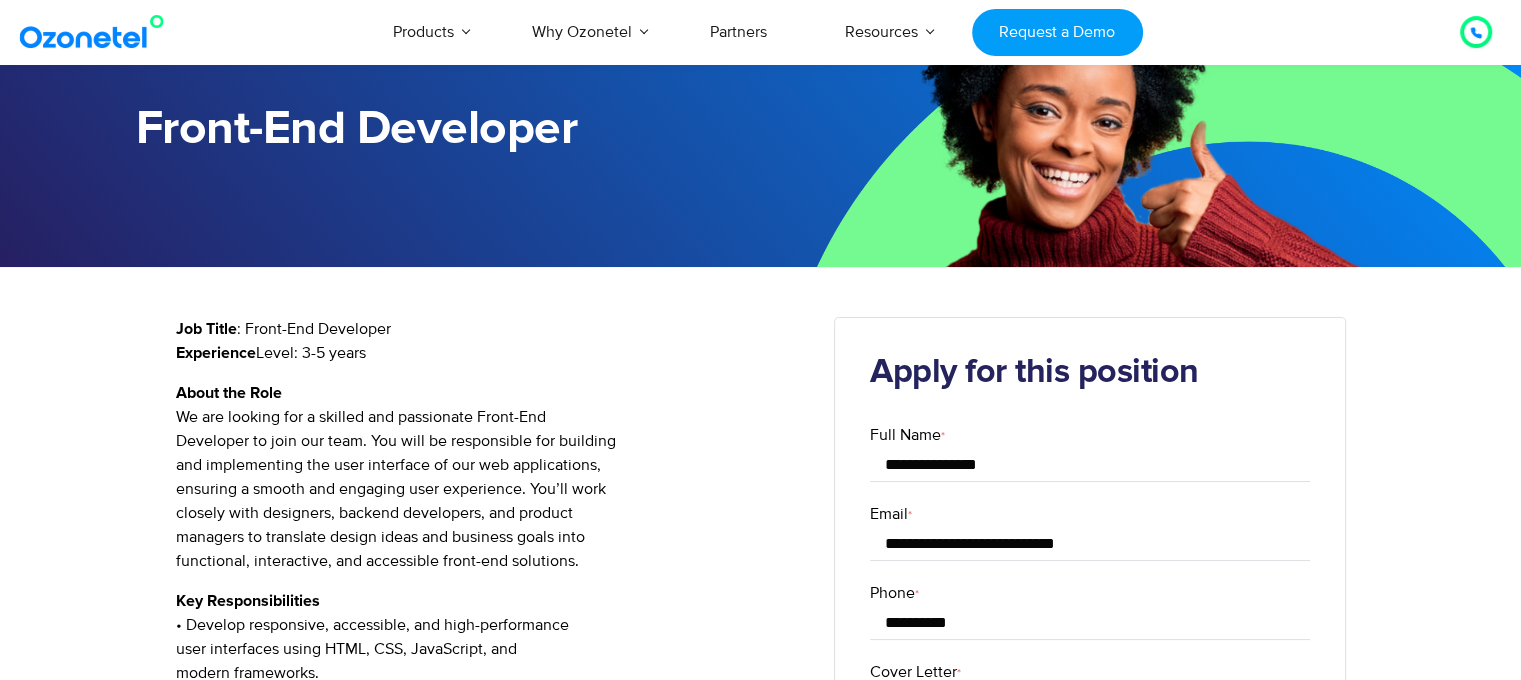 scroll, scrollTop: 66, scrollLeft: 0, axis: vertical 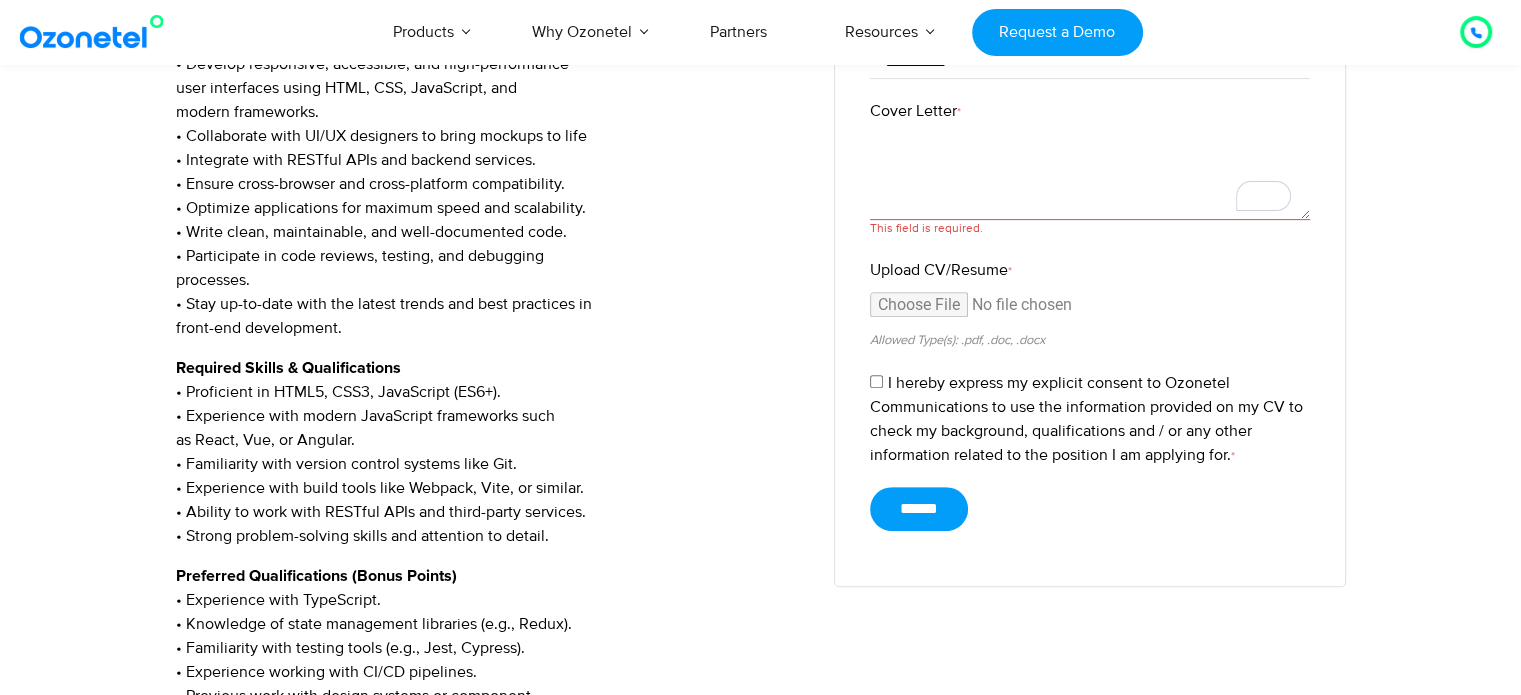 click on "This field is required." at bounding box center [1090, 229] 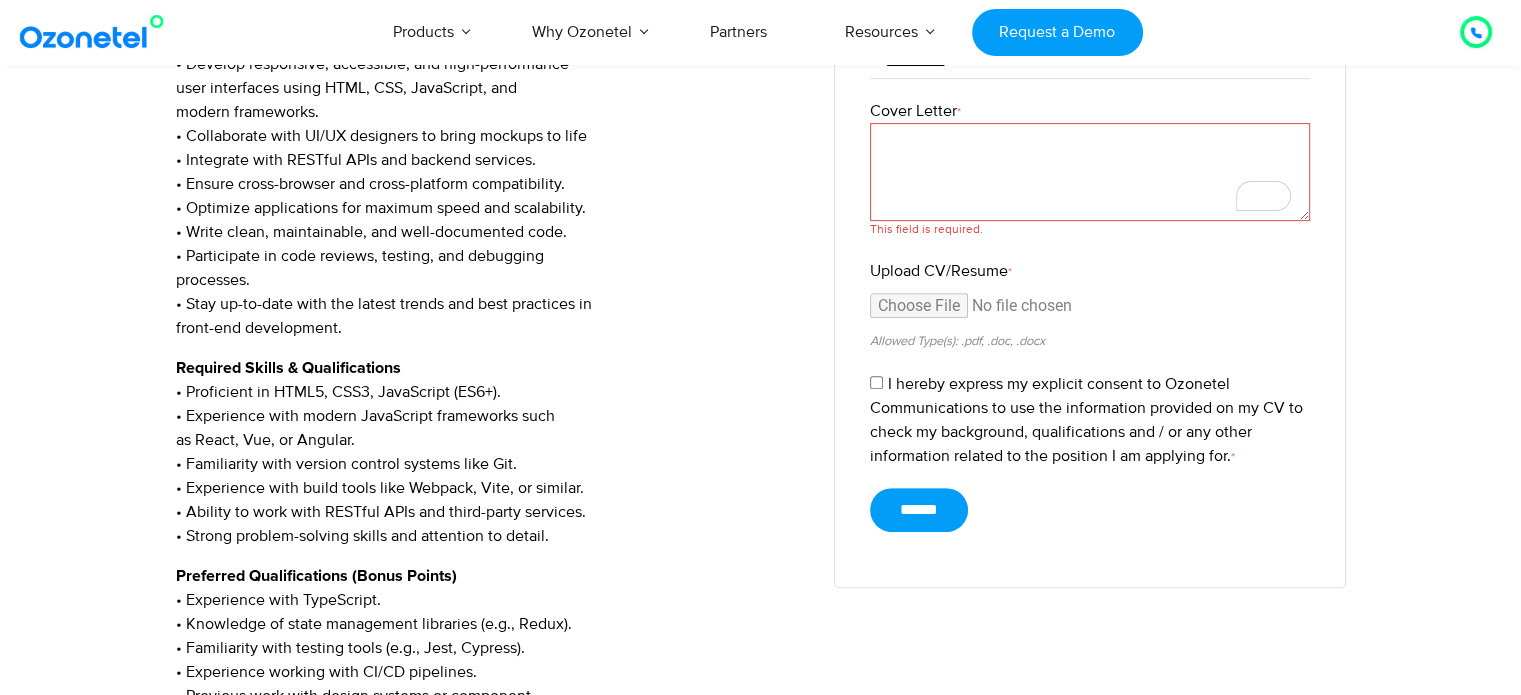 click on "Cover Letter  *" at bounding box center [1090, 172] 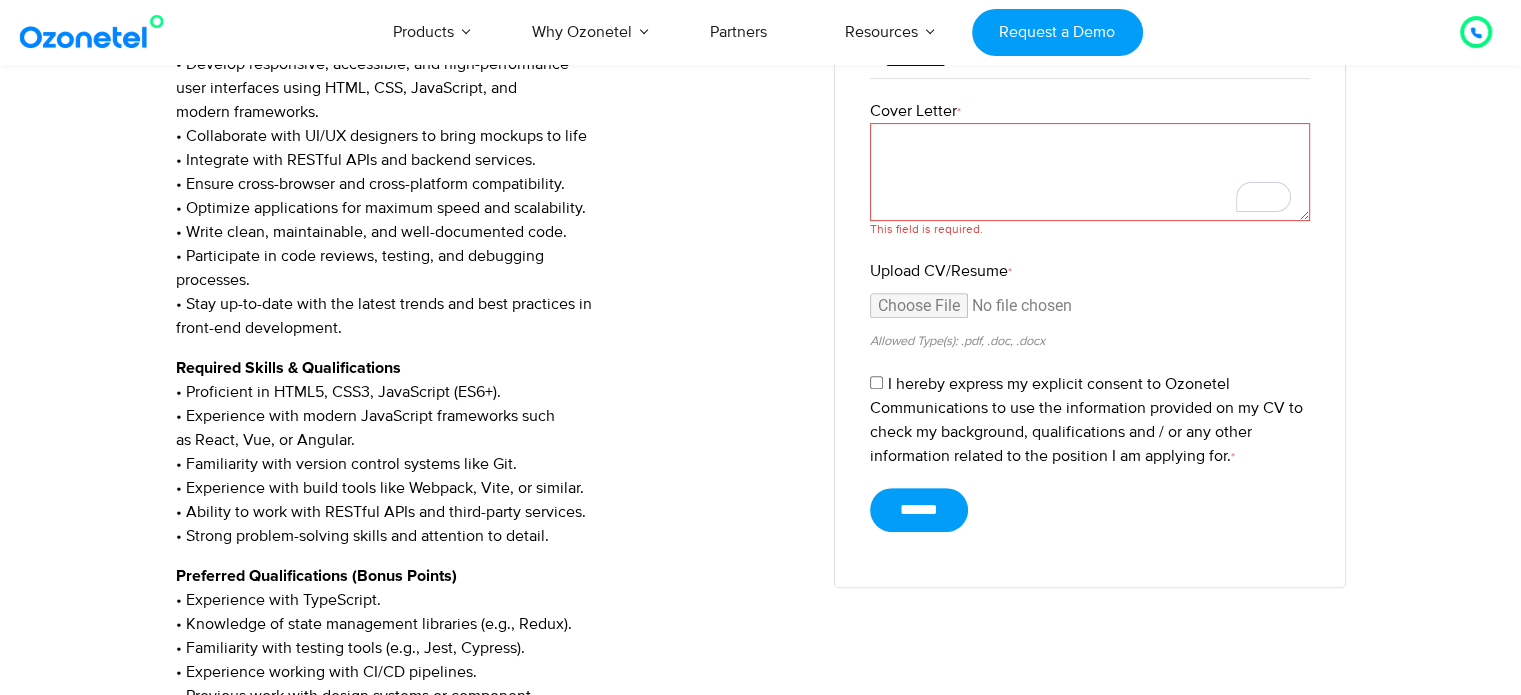 click on "Cover Letter  *" at bounding box center (1090, 172) 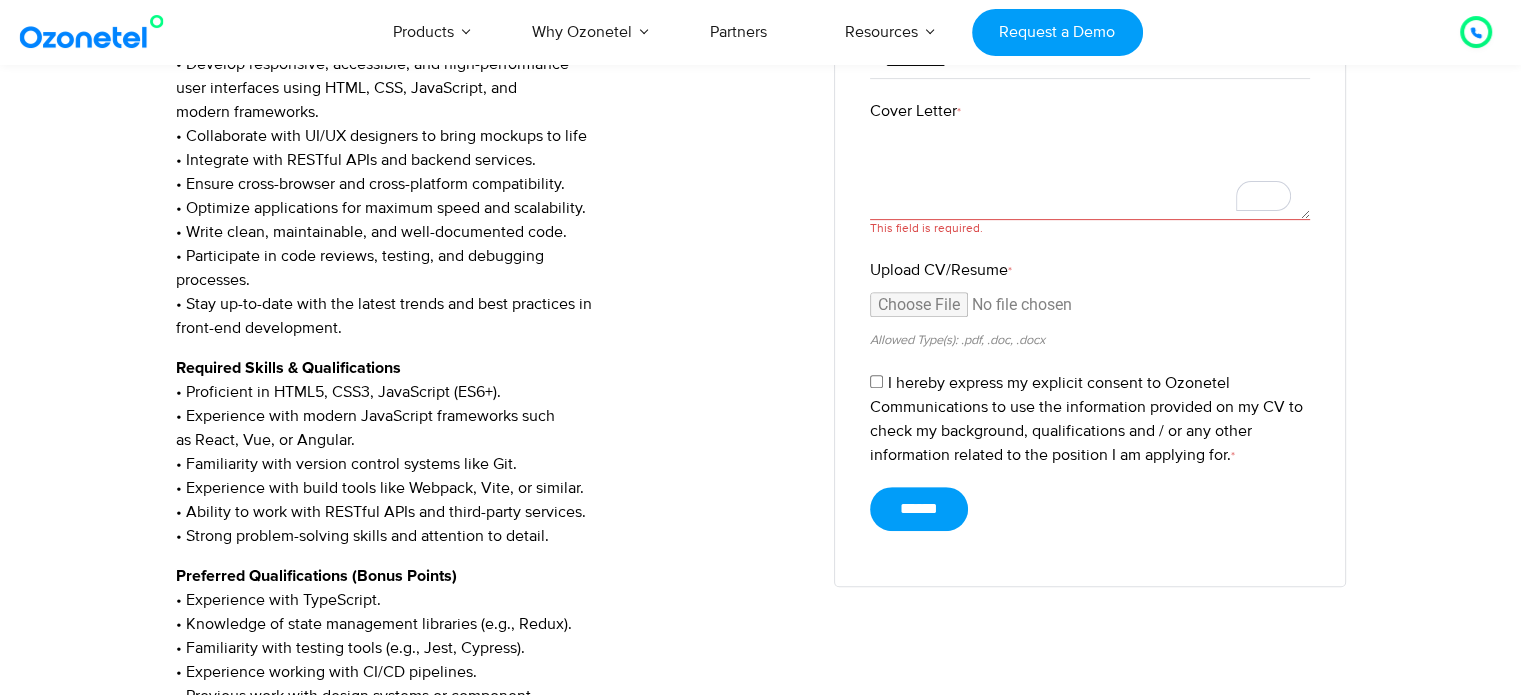 click on "Upload CV/Resume  *" at bounding box center [1090, 309] 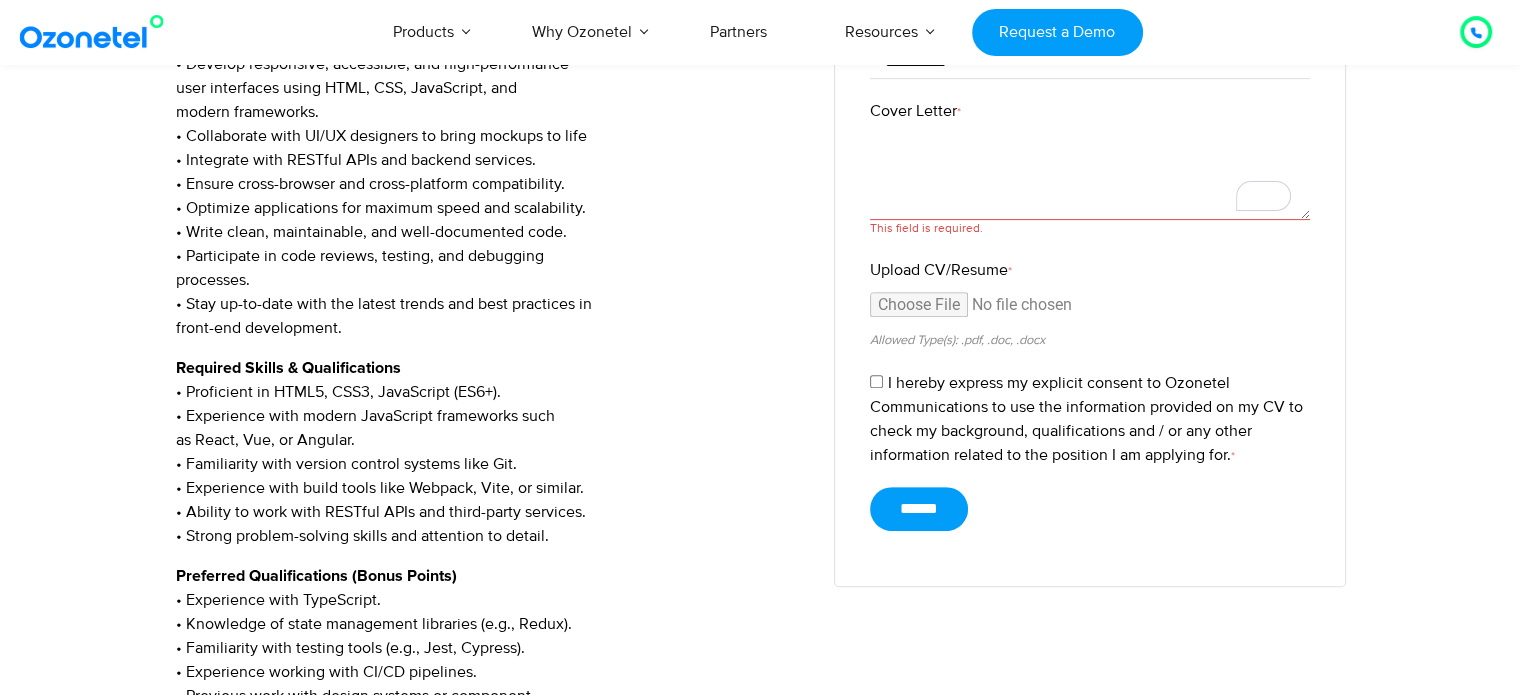 type on "**********" 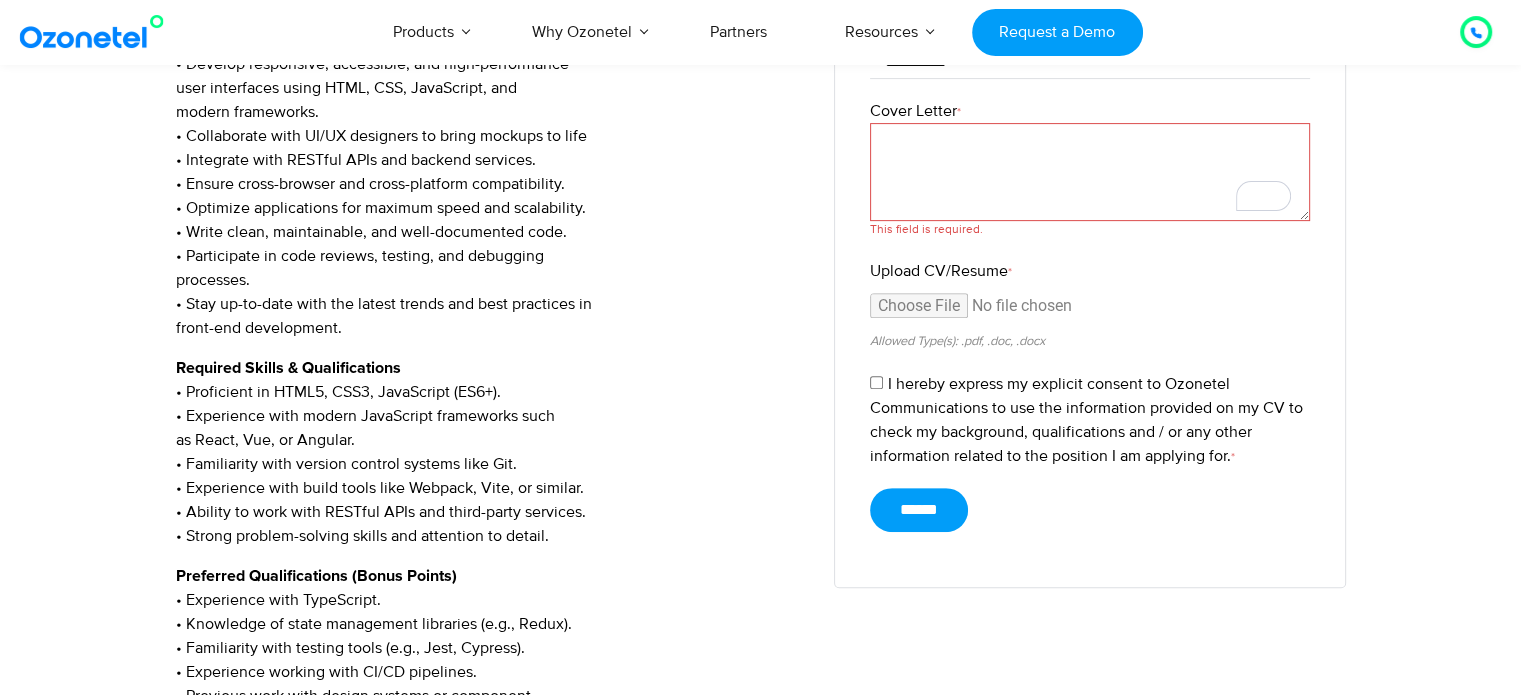 click on "Cover Letter  *" at bounding box center (1090, 172) 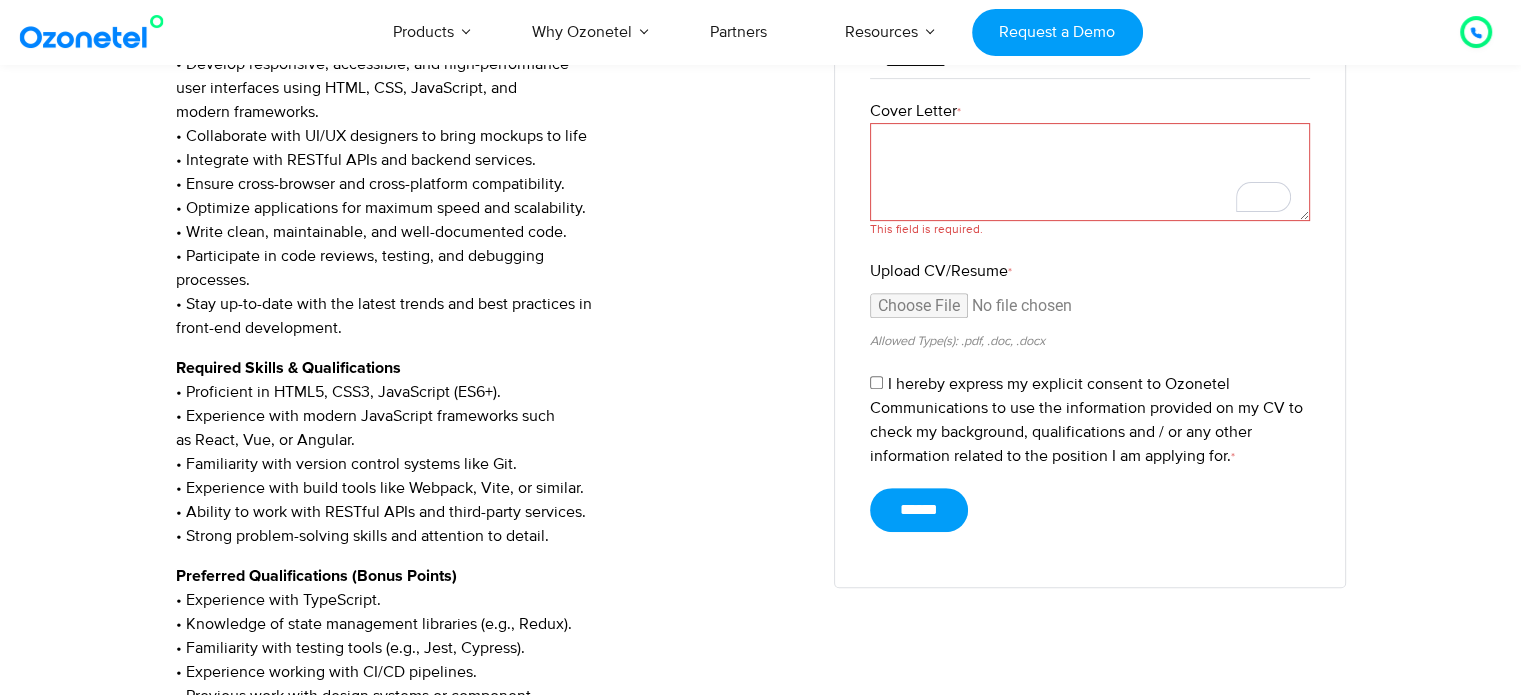 paste on "**********" 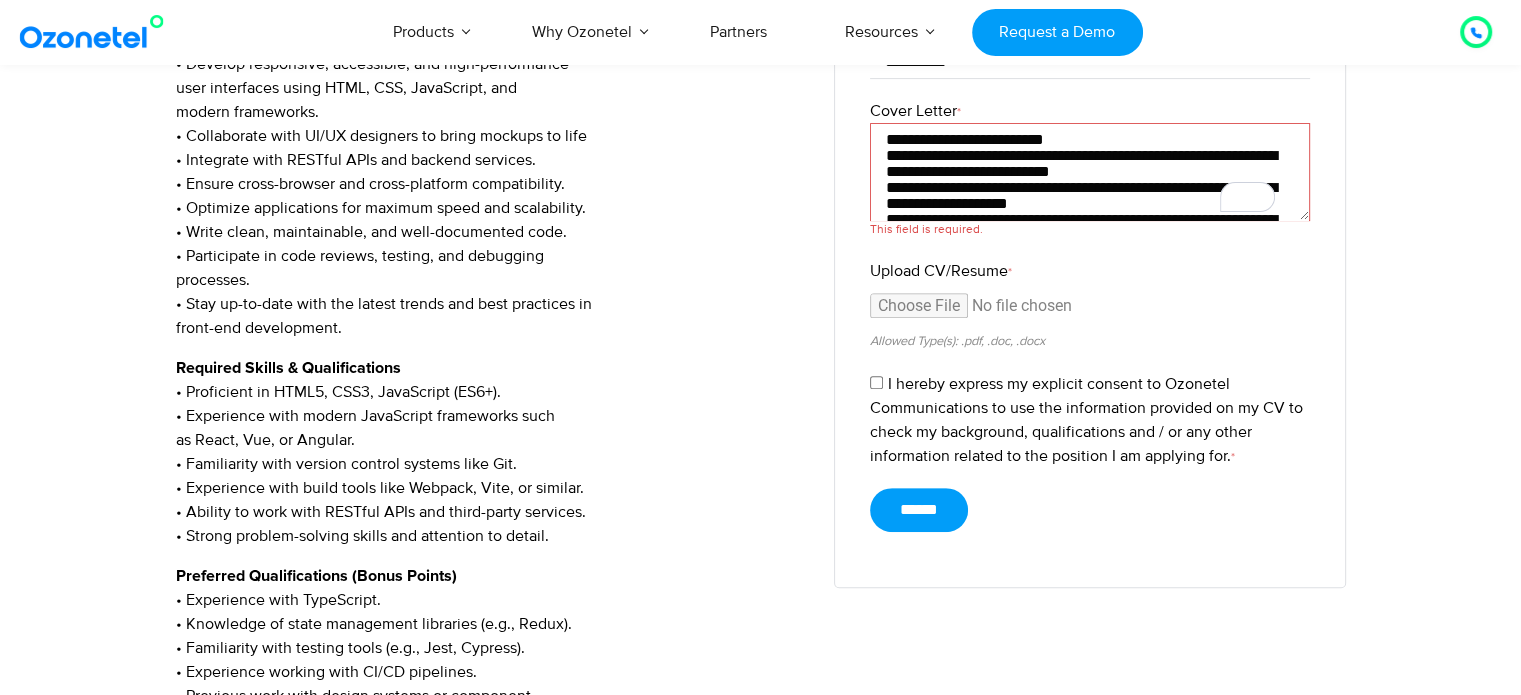 scroll, scrollTop: 553, scrollLeft: 0, axis: vertical 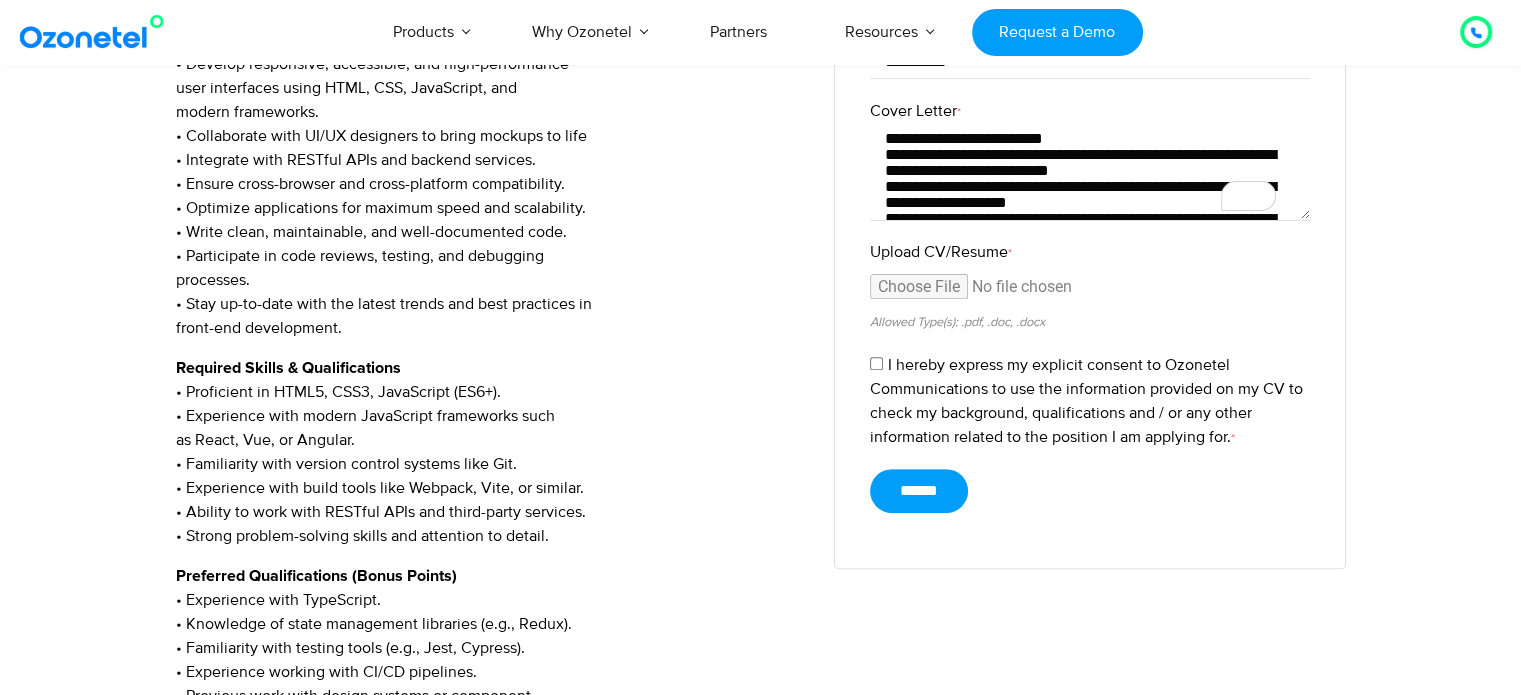 click on "Cover Letter  *" at bounding box center [1090, 171] 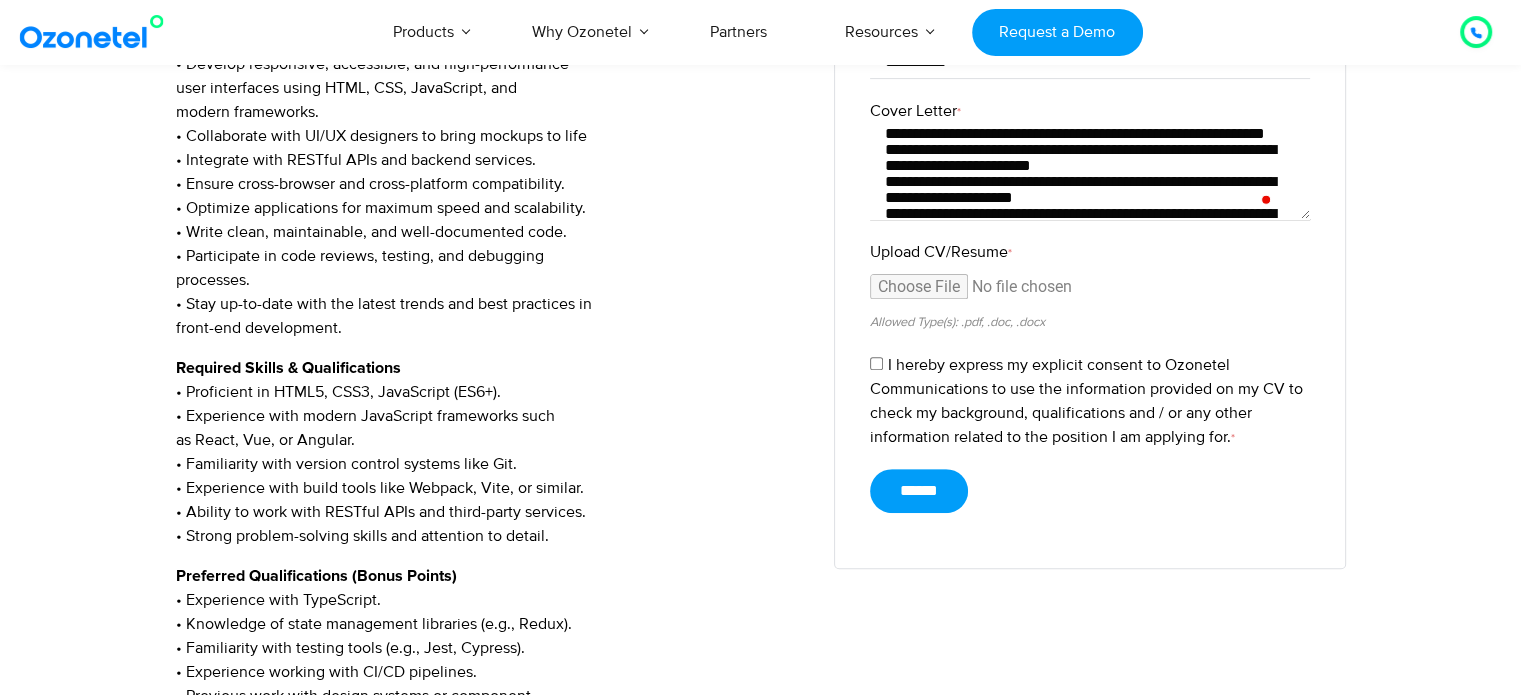 click on "Cover Letter  *" at bounding box center (1090, 171) 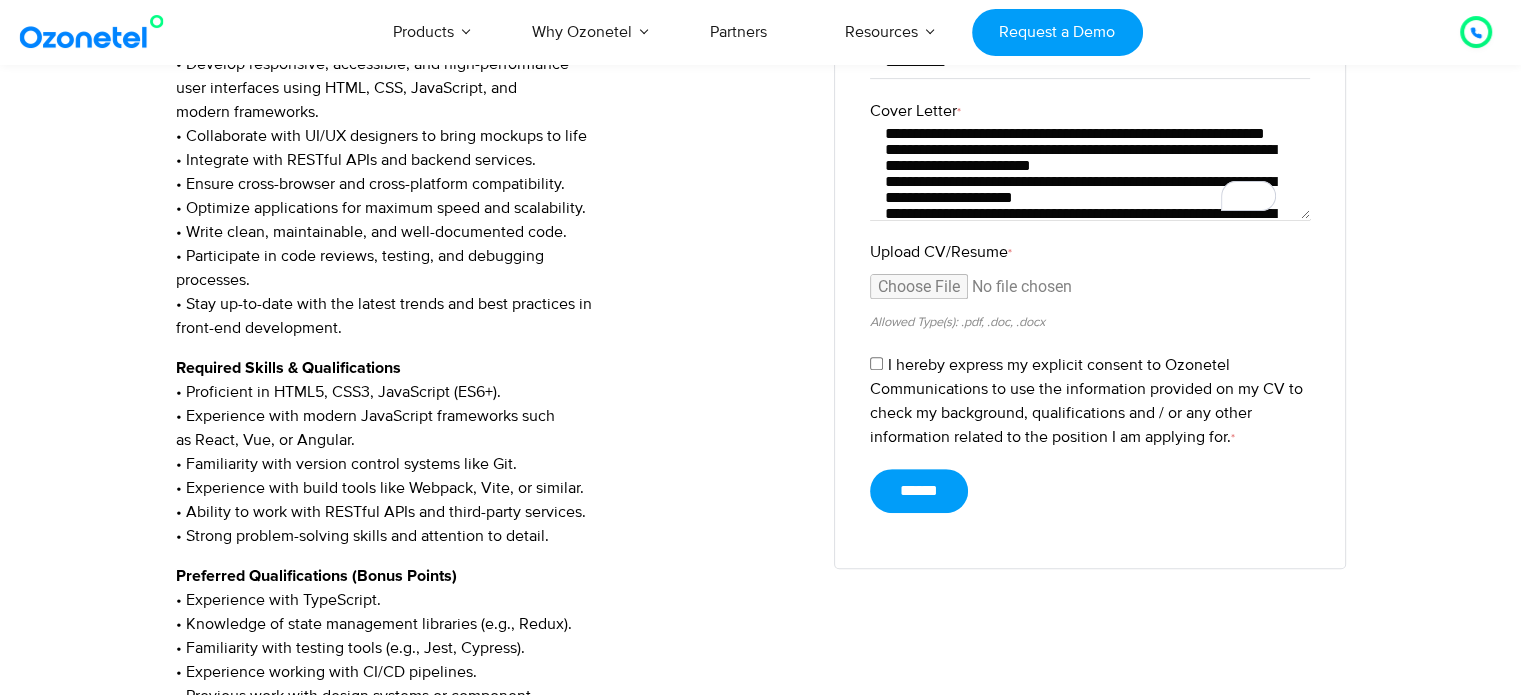 click on "Cover Letter  *" at bounding box center [1090, 171] 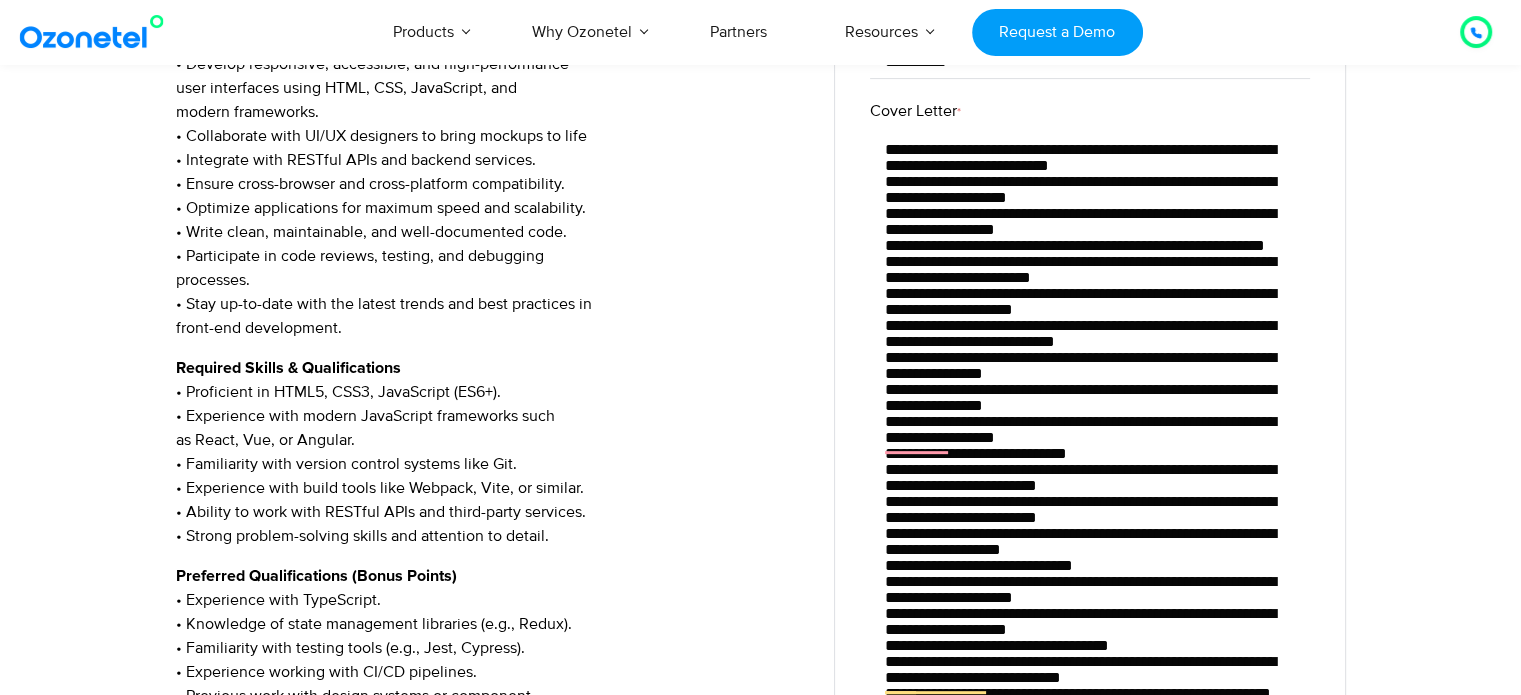 drag, startPoint x: 1304, startPoint y: 219, endPoint x: 1262, endPoint y: 741, distance: 523.68695 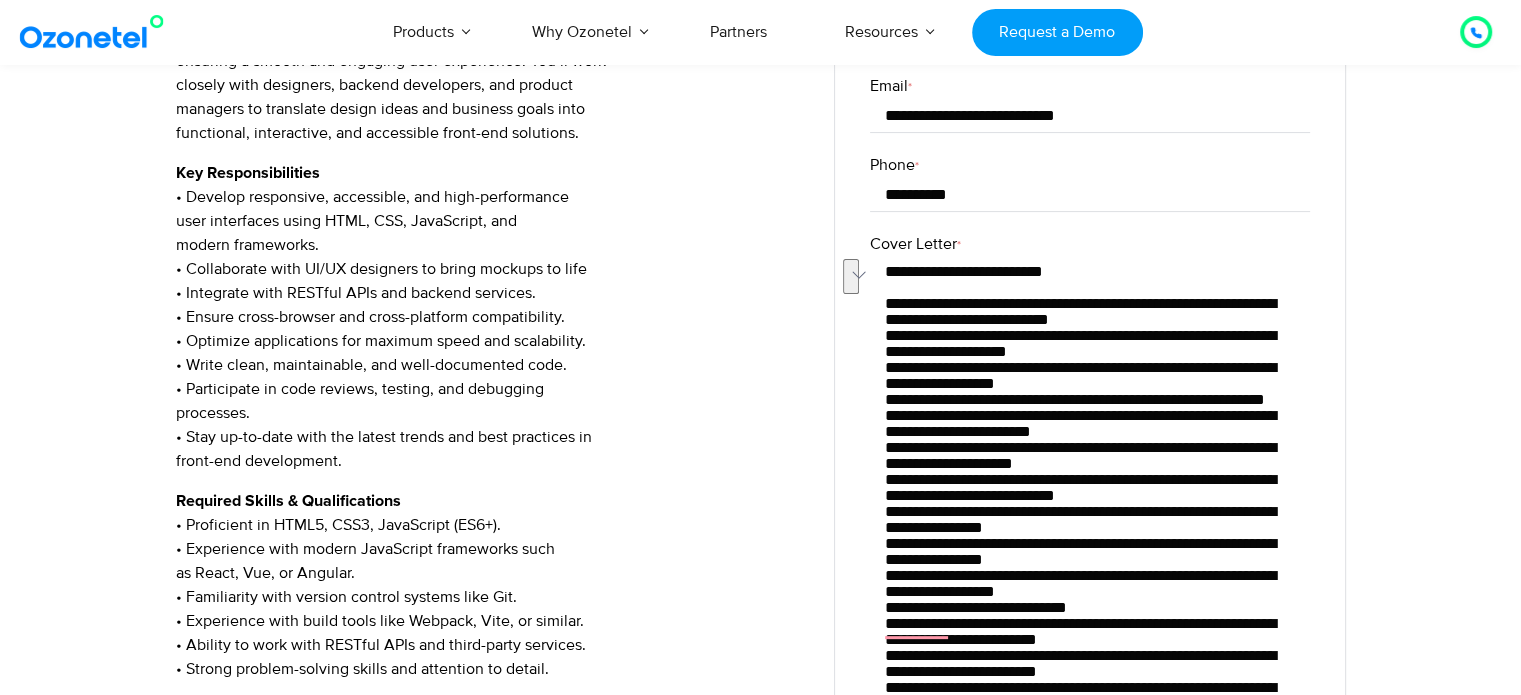 drag, startPoint x: 884, startPoint y: 306, endPoint x: 882, endPoint y: 268, distance: 38.052597 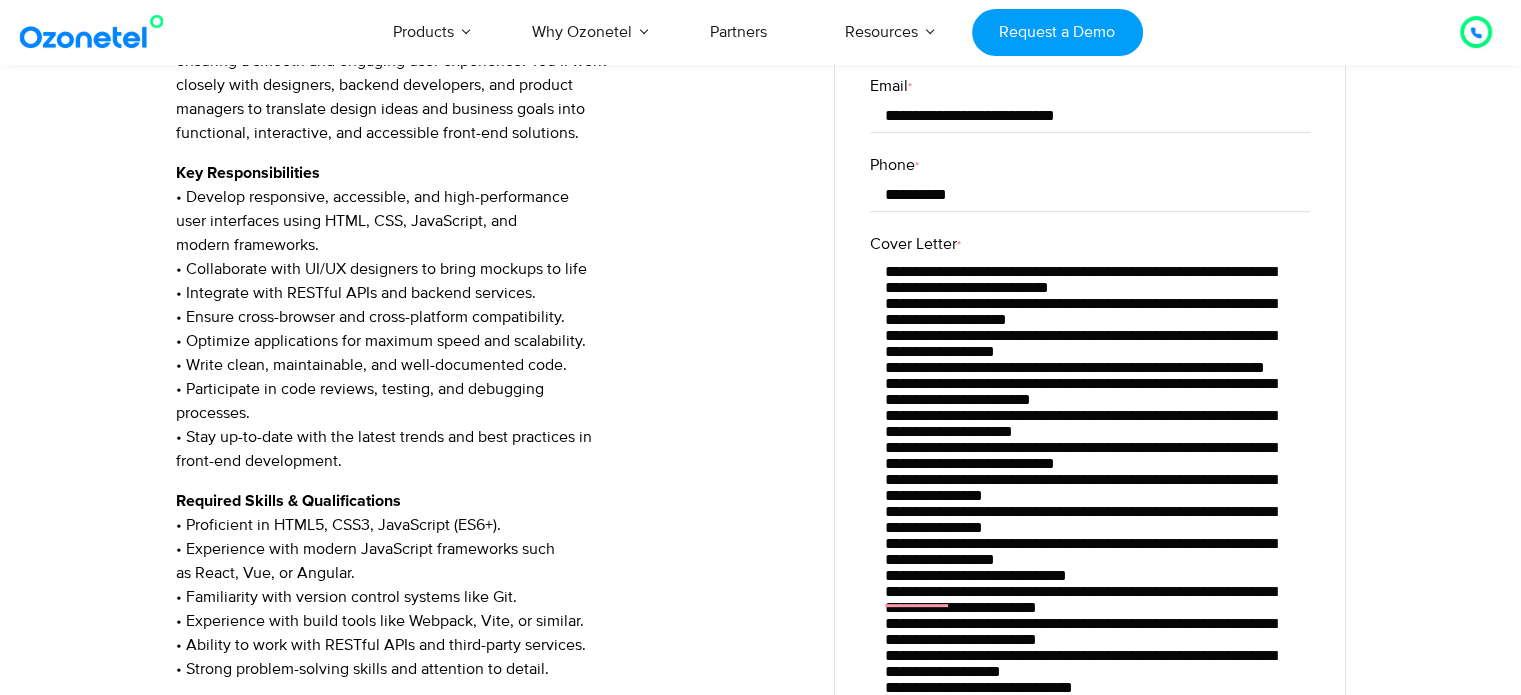 click on "Cover Letter  *" at bounding box center (1090, 565) 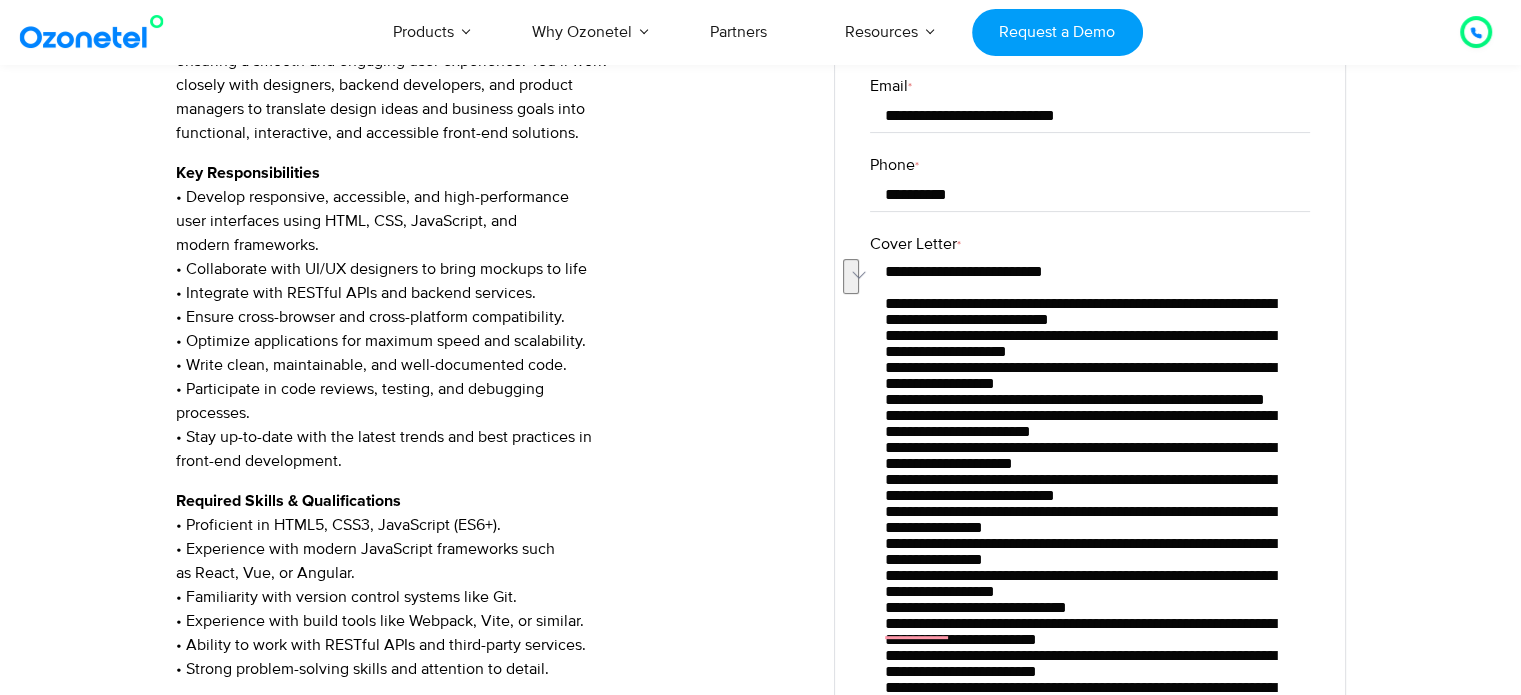 click on "Cover Letter  *" at bounding box center (1090, 565) 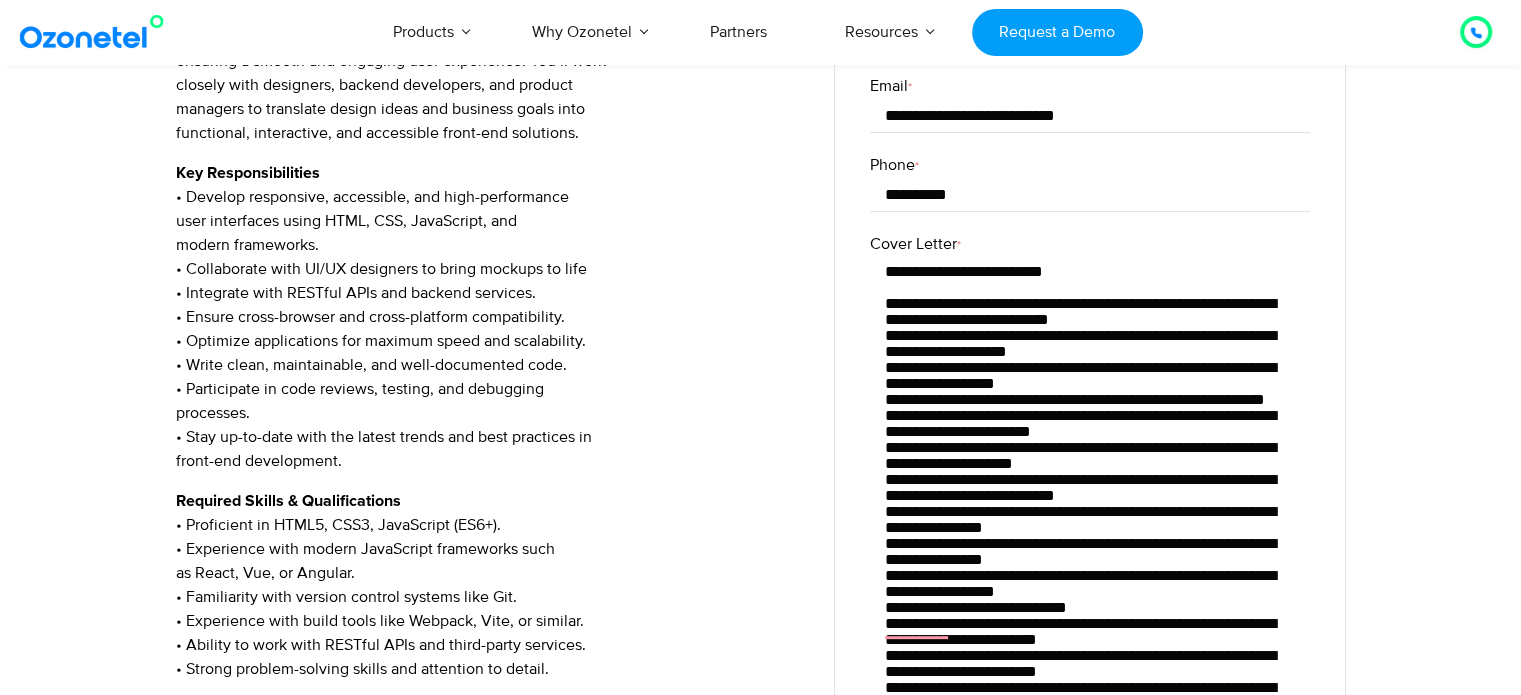 click on "Cover Letter  *" at bounding box center (1090, 565) 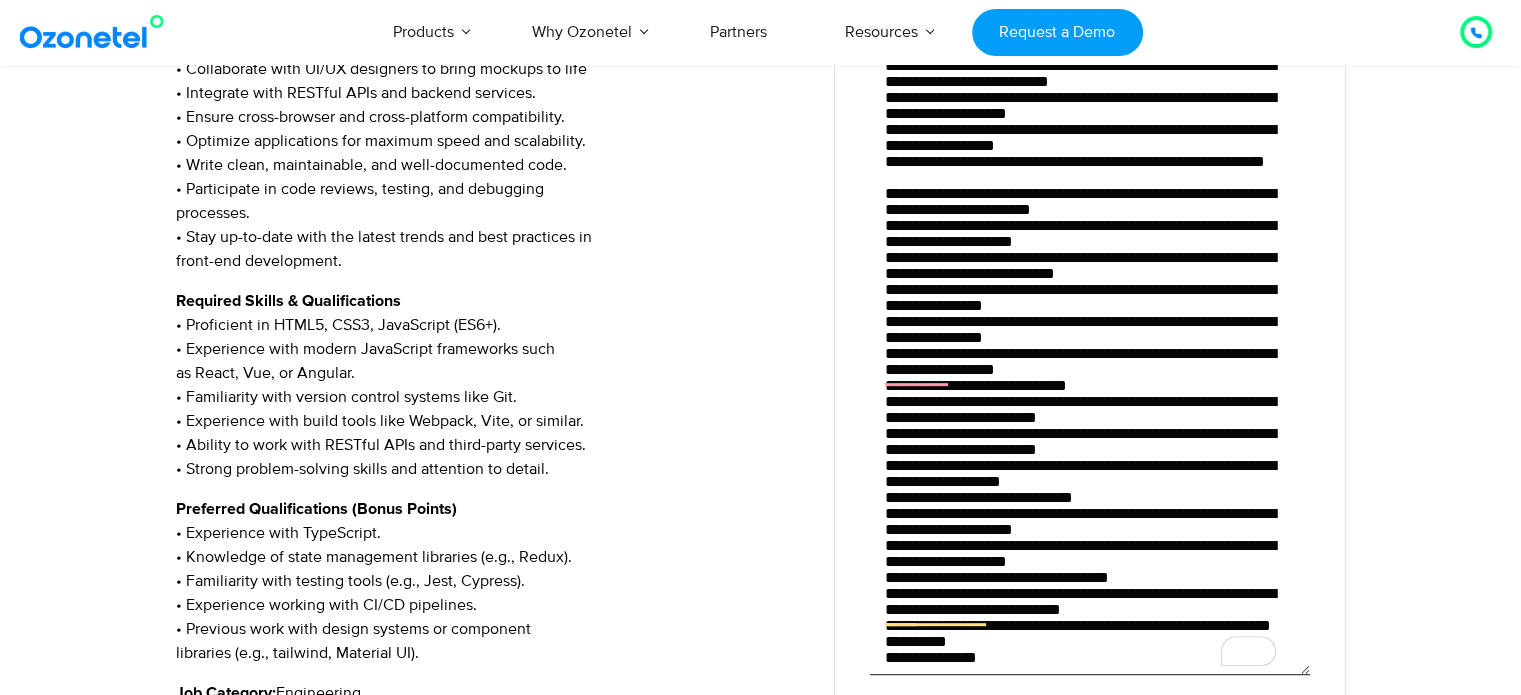 click on "Cover Letter  *" at bounding box center [1090, 365] 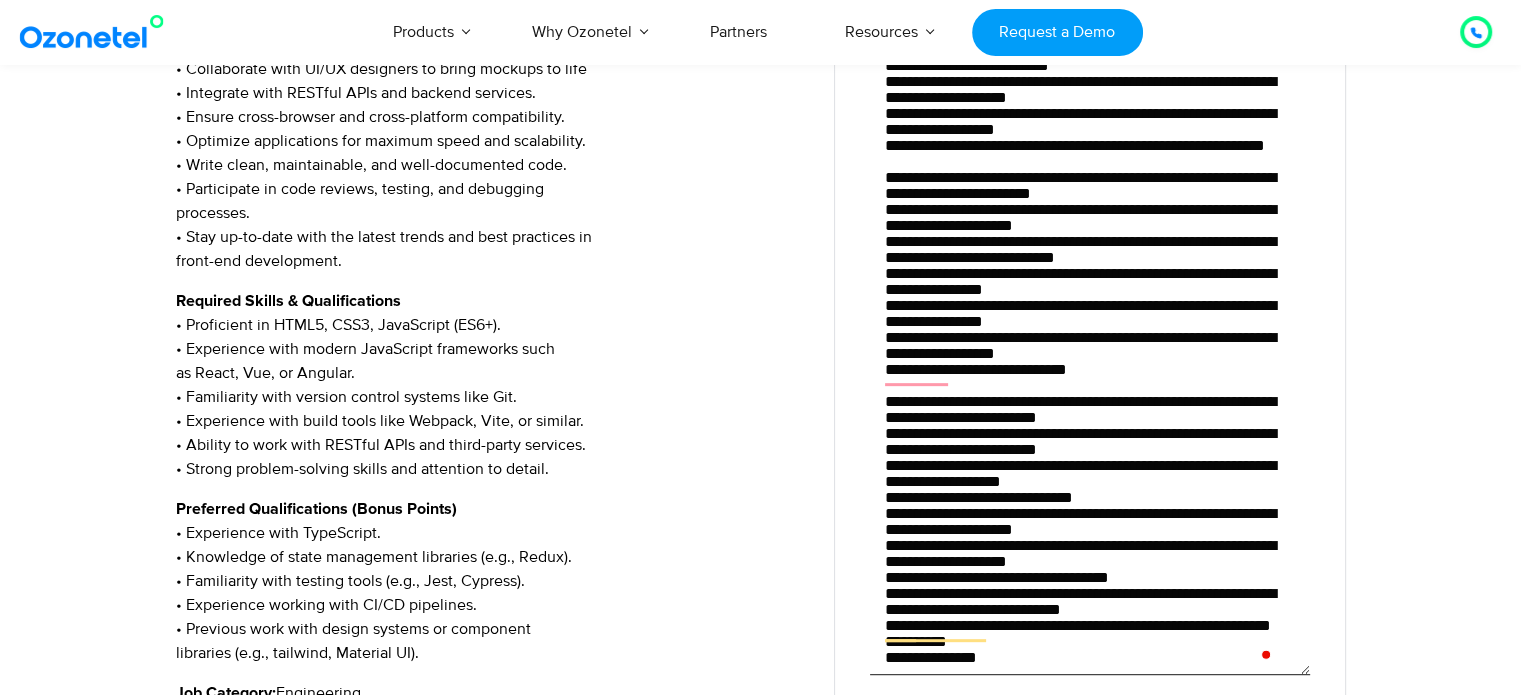click on "Cover Letter  *" at bounding box center (1090, 365) 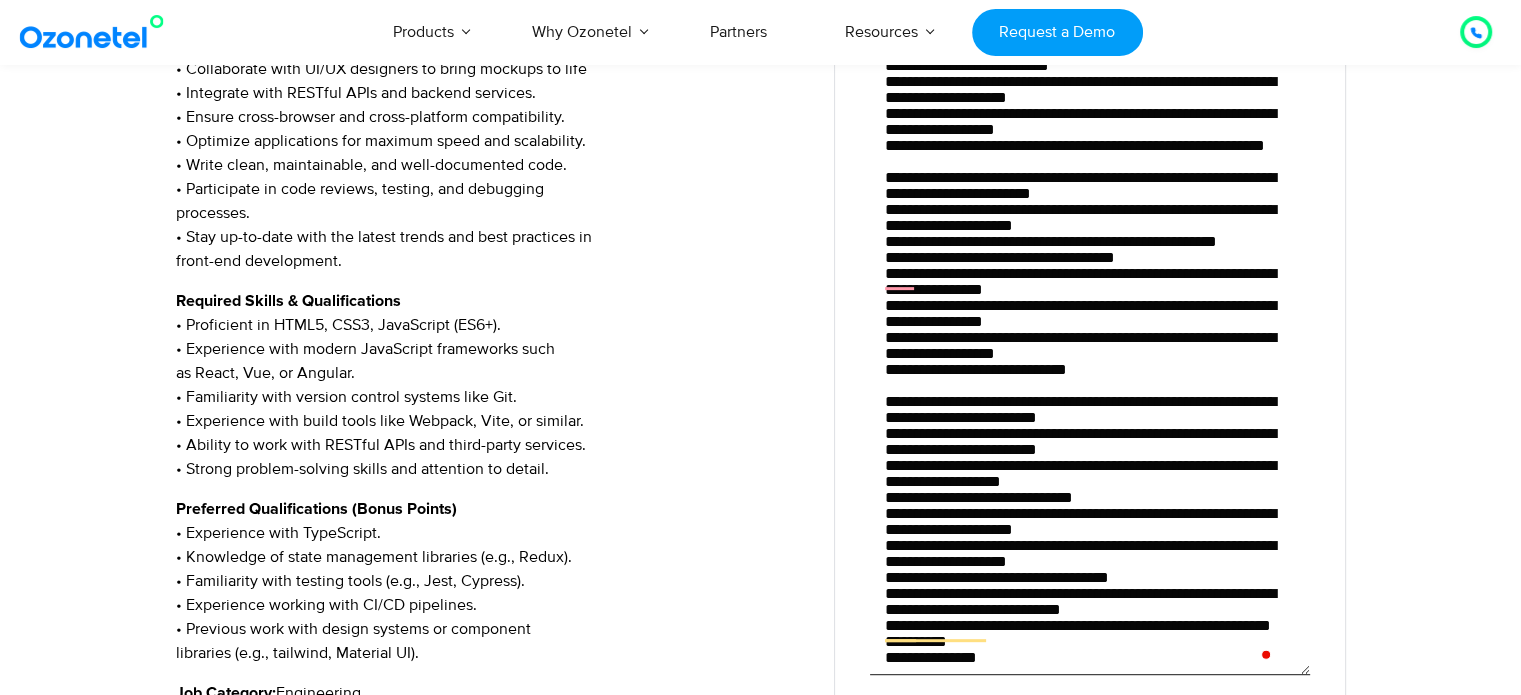 click on "Cover Letter  *" at bounding box center [1090, 365] 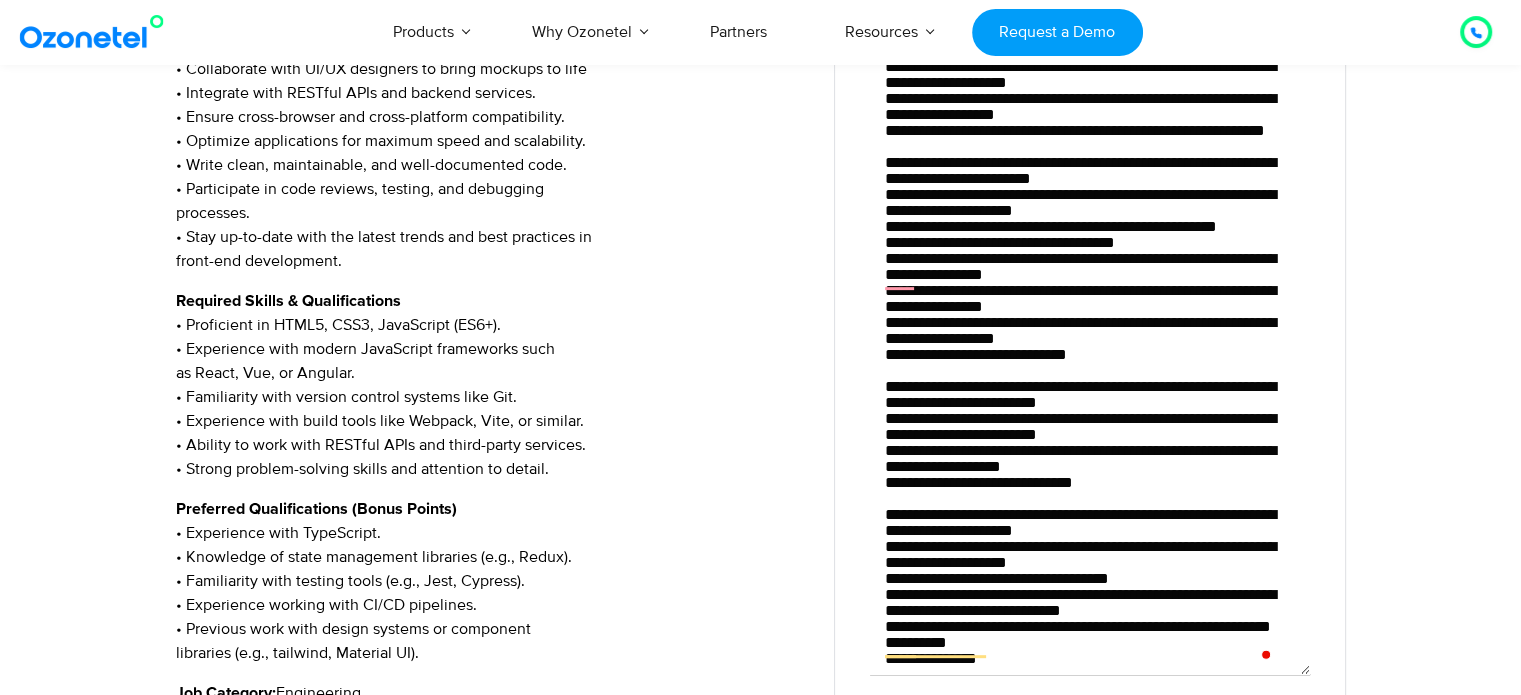 scroll, scrollTop: 91, scrollLeft: 0, axis: vertical 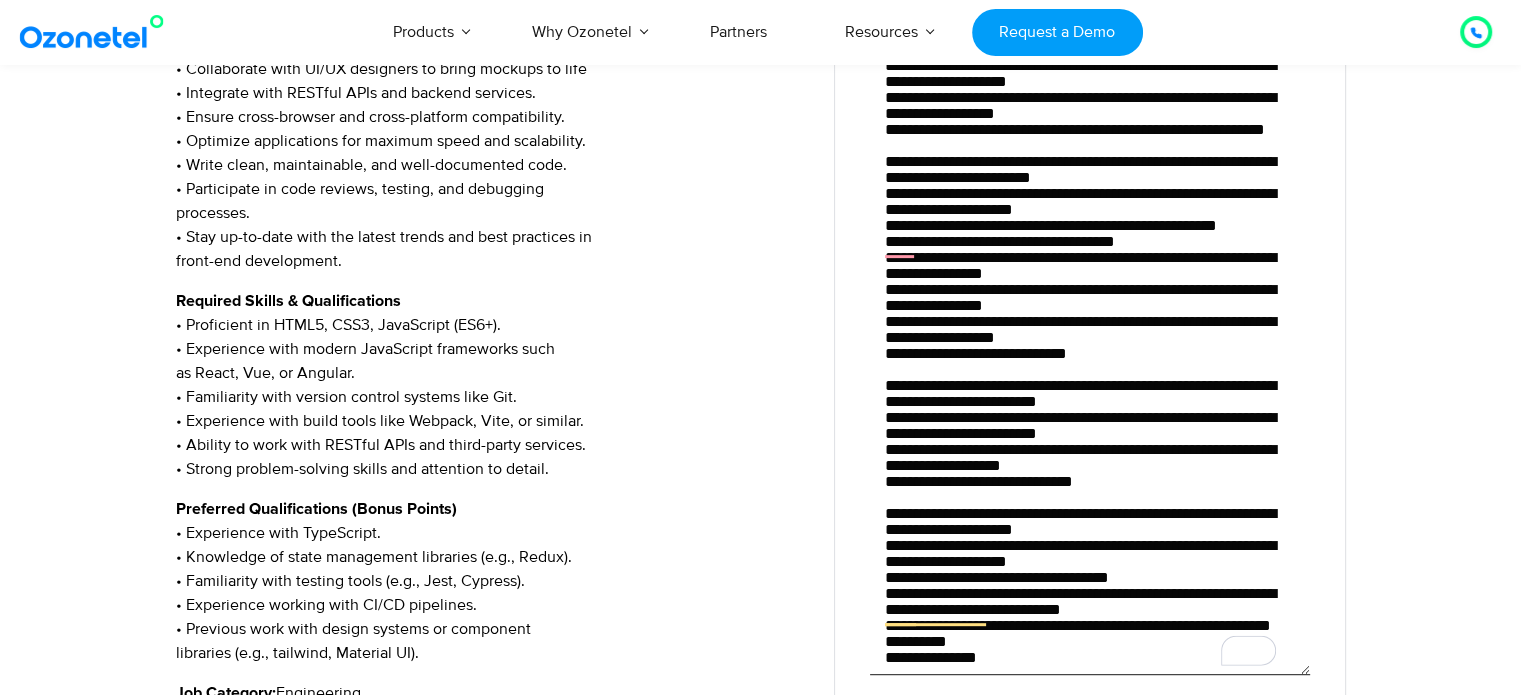 click on "Cover Letter  *" at bounding box center [1090, 365] 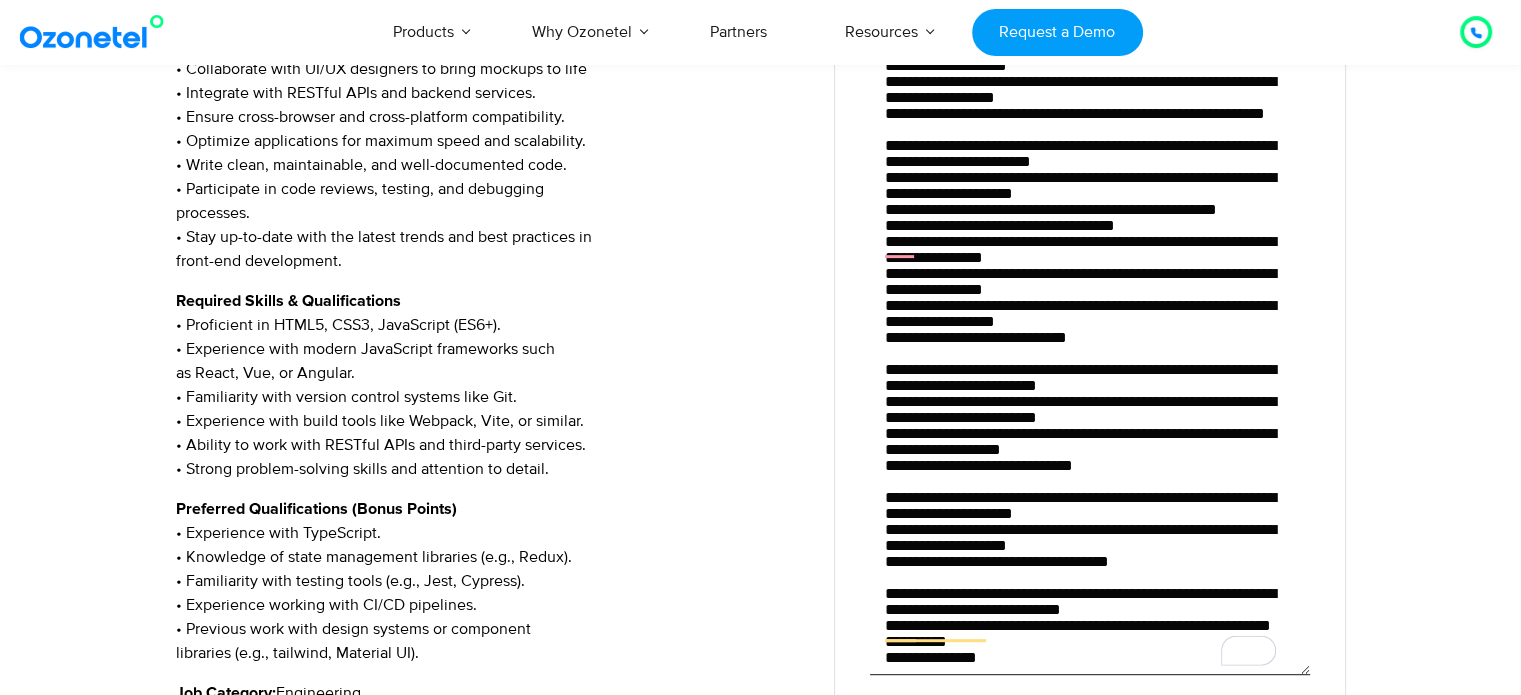 scroll, scrollTop: 115, scrollLeft: 0, axis: vertical 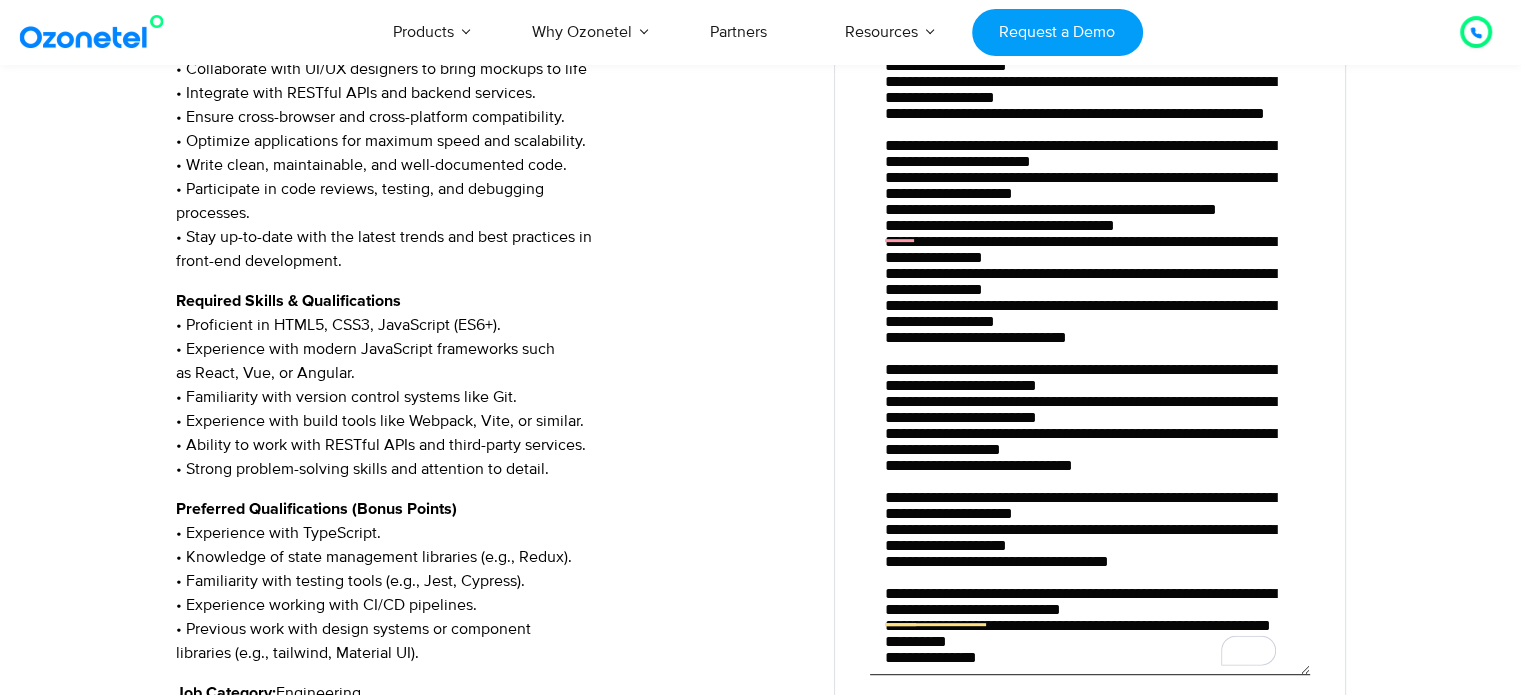 click on "Cover Letter  *" at bounding box center [1090, 365] 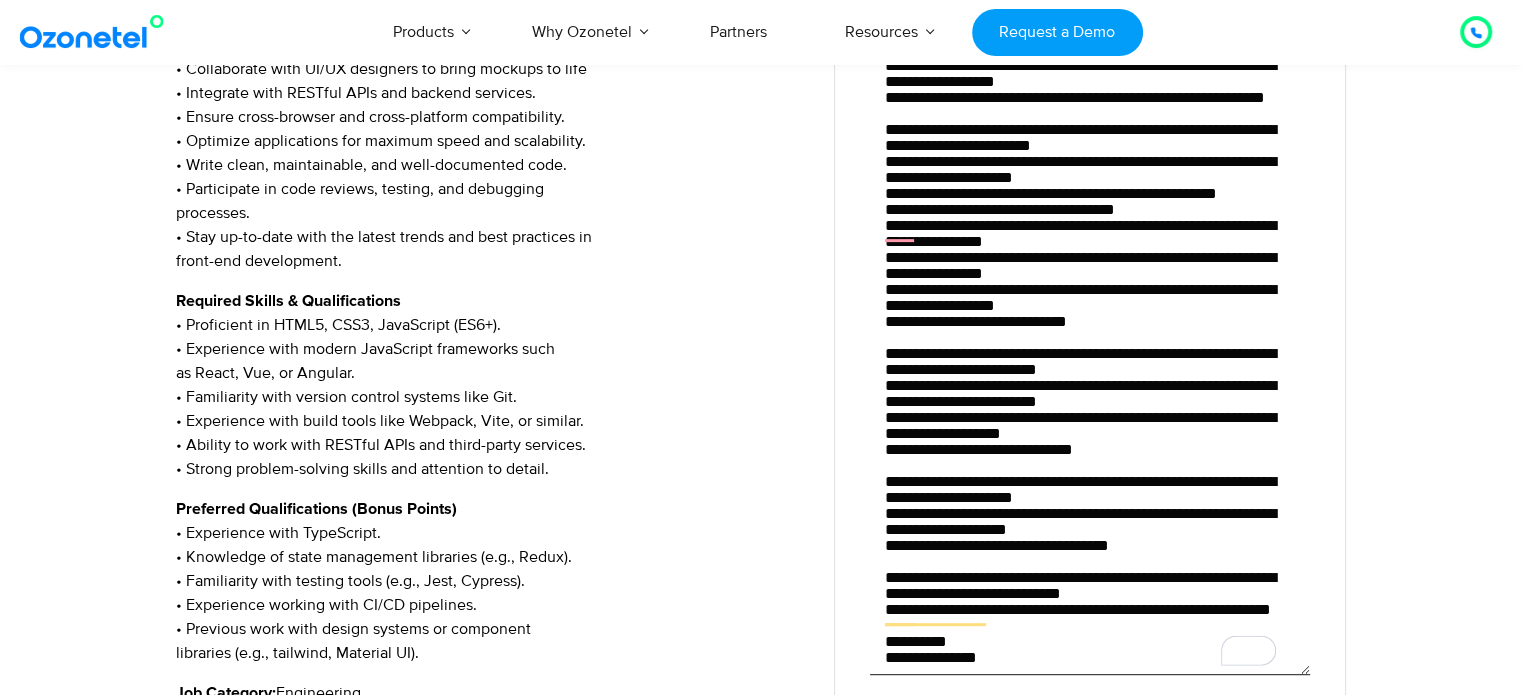 scroll, scrollTop: 131, scrollLeft: 0, axis: vertical 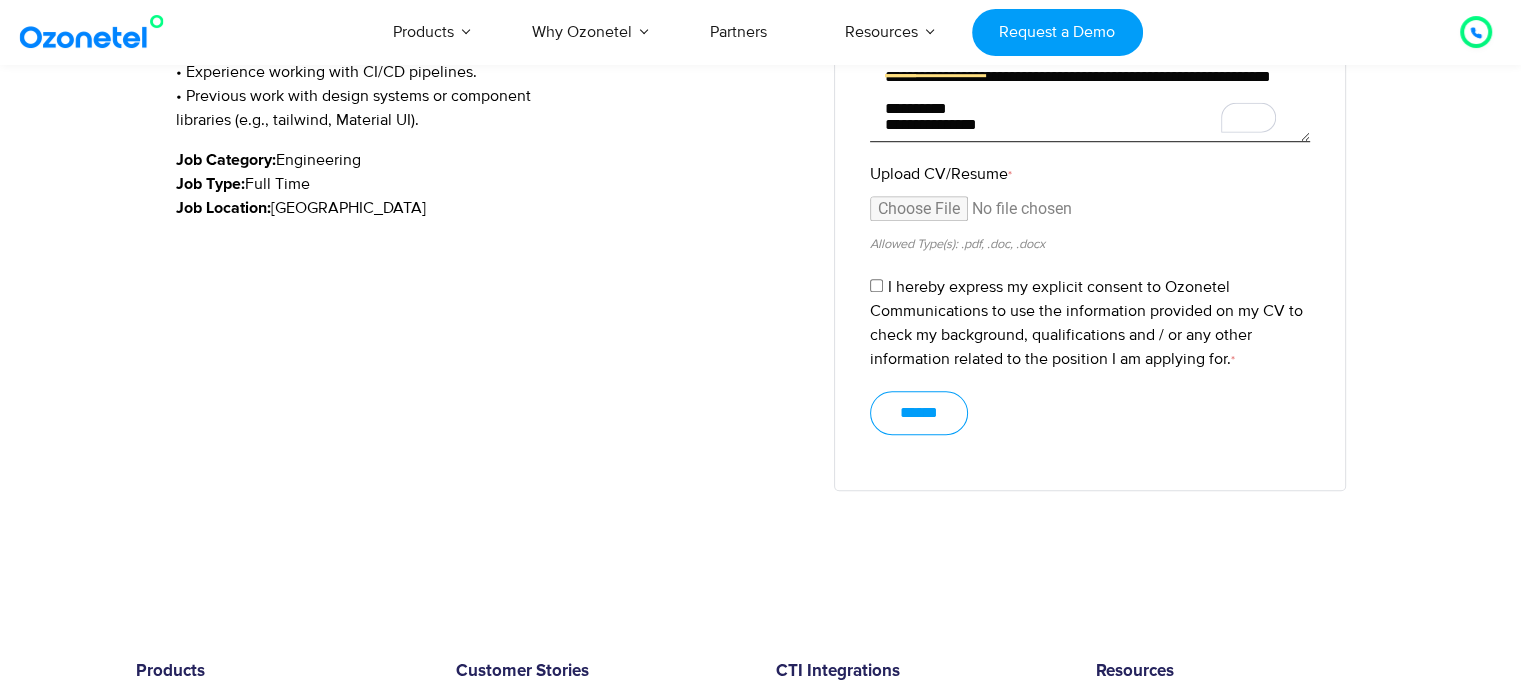 type on "**********" 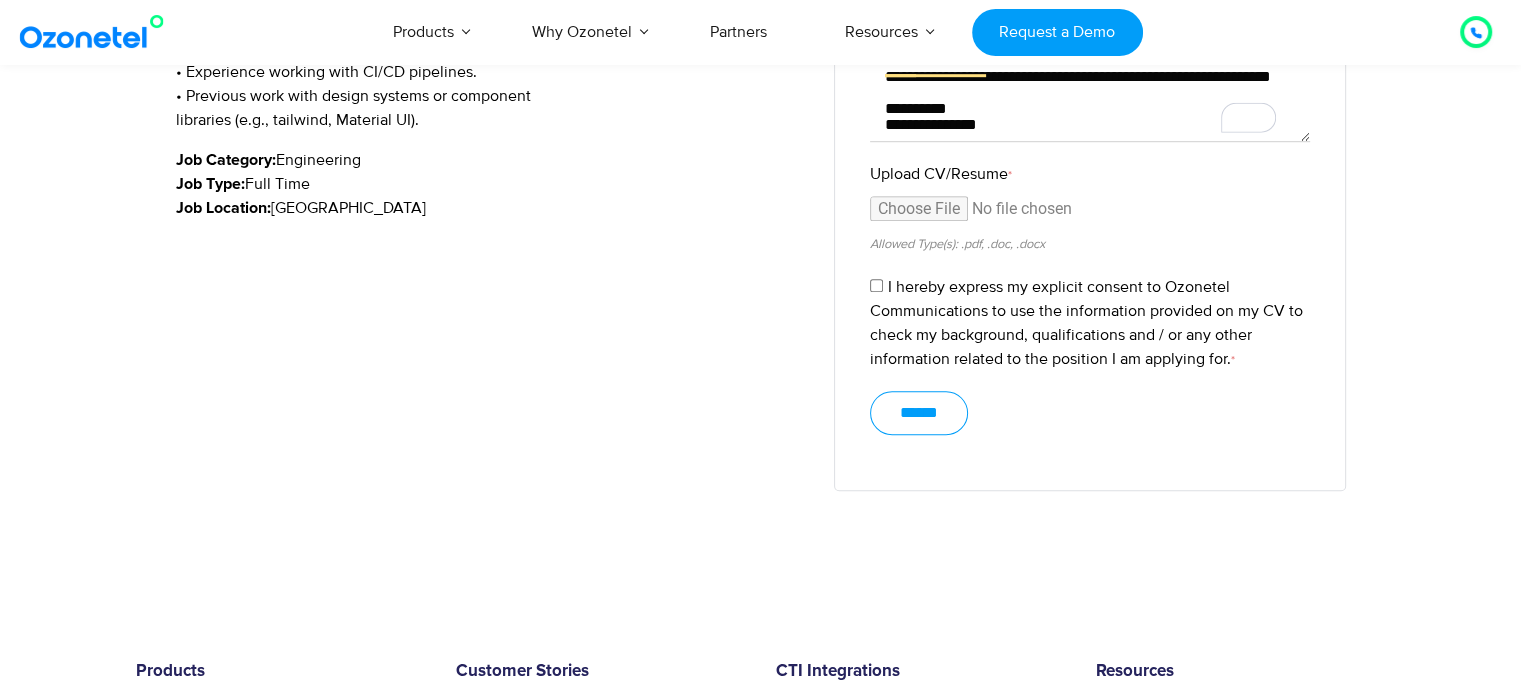 click on "******" at bounding box center (919, 413) 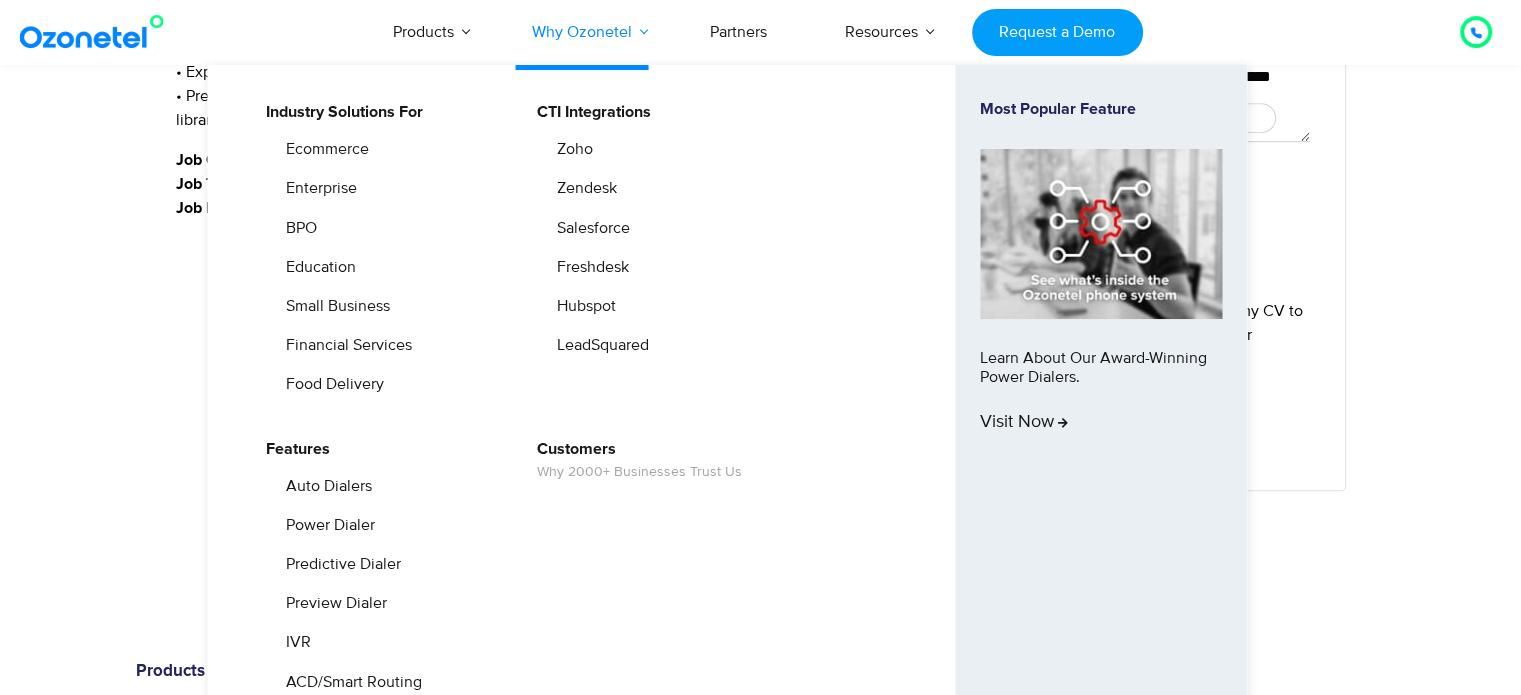 type on "******" 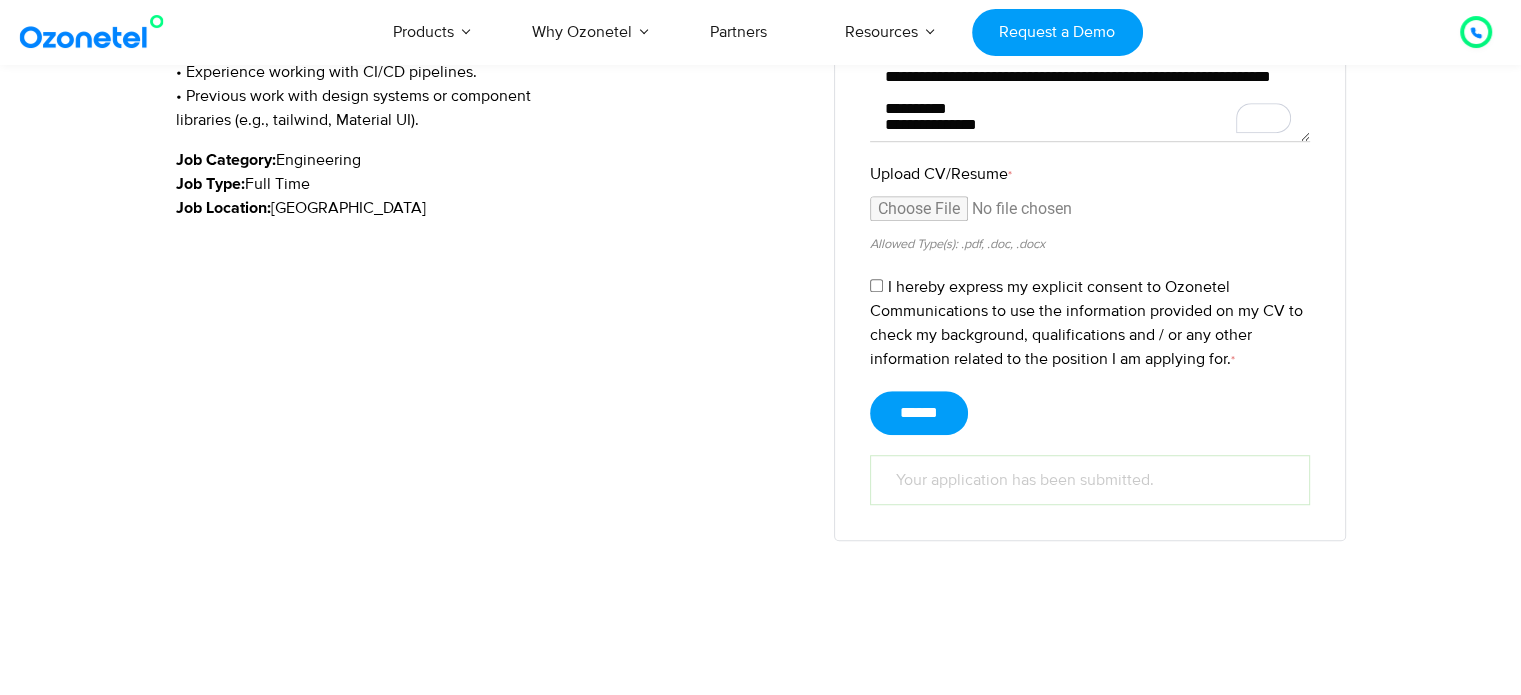 scroll, scrollTop: 0, scrollLeft: 0, axis: both 